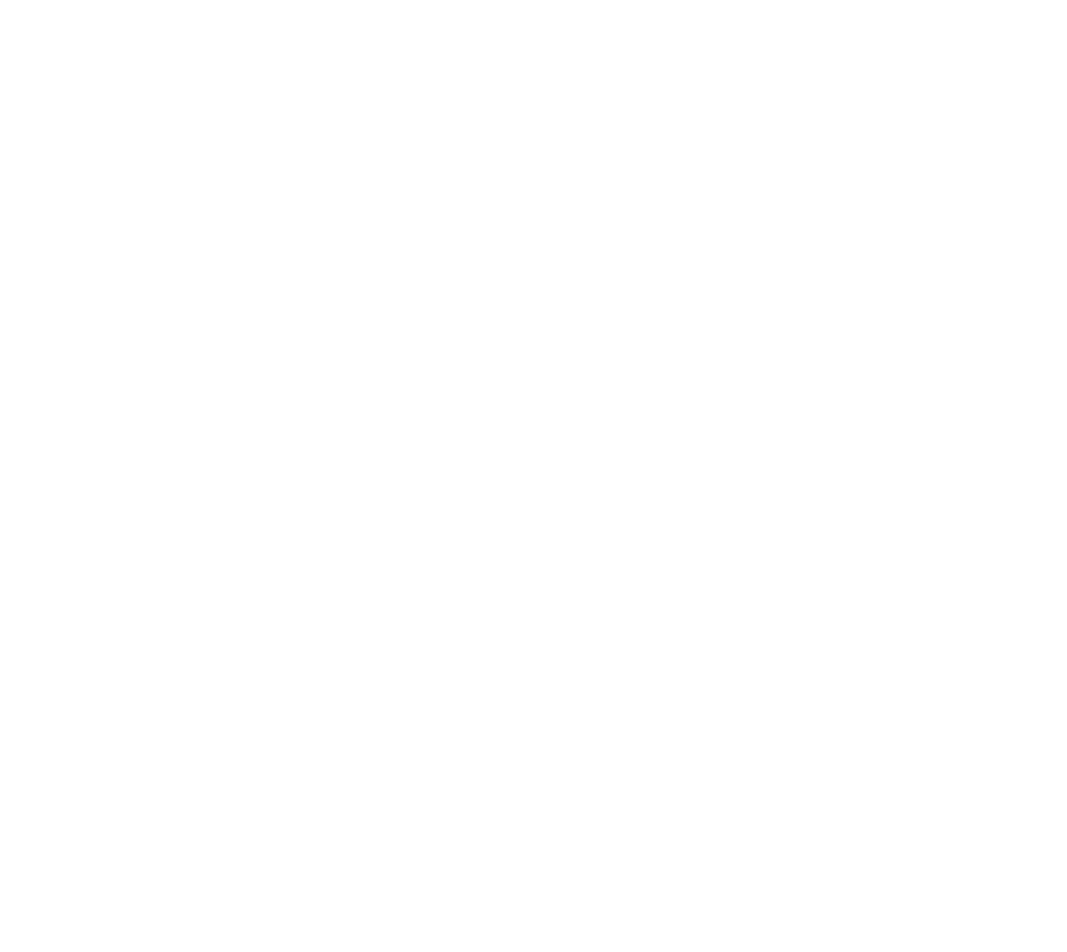 scroll, scrollTop: 0, scrollLeft: 0, axis: both 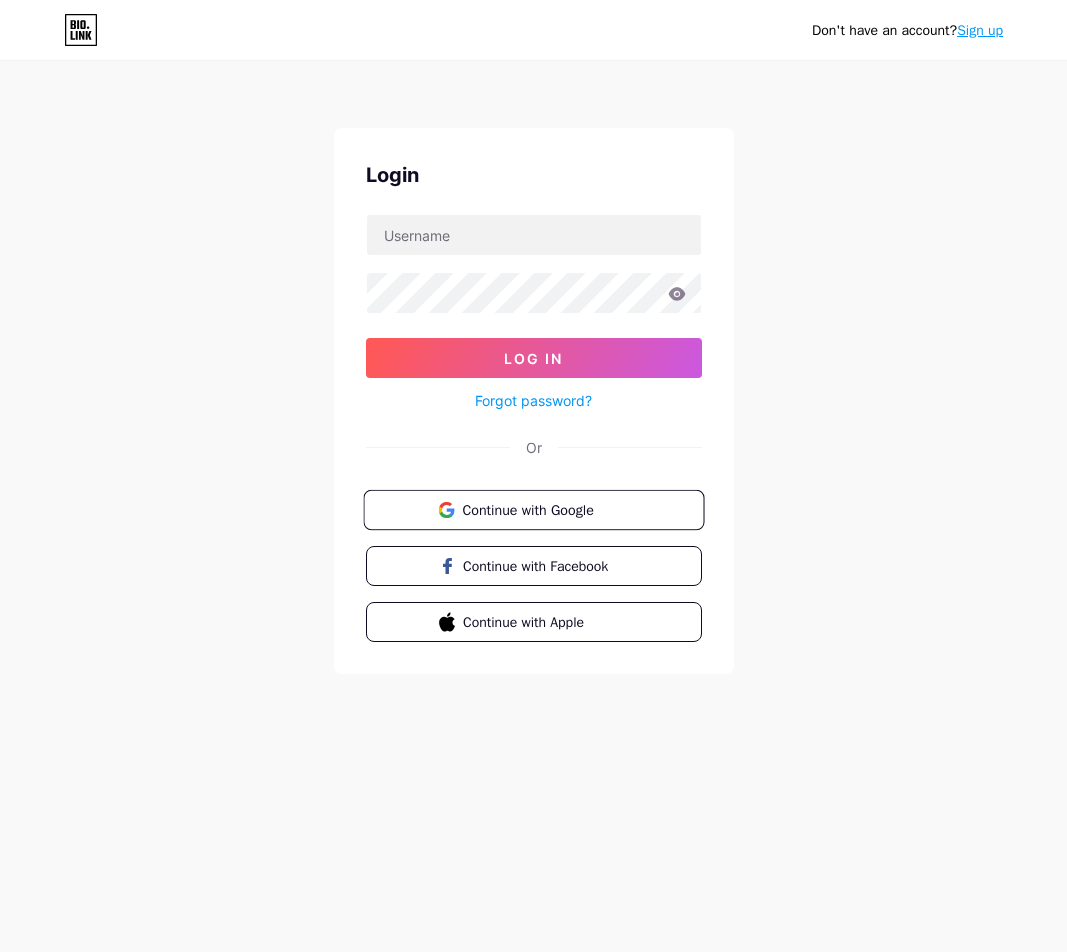 click on "Continue with Google" at bounding box center [545, 509] 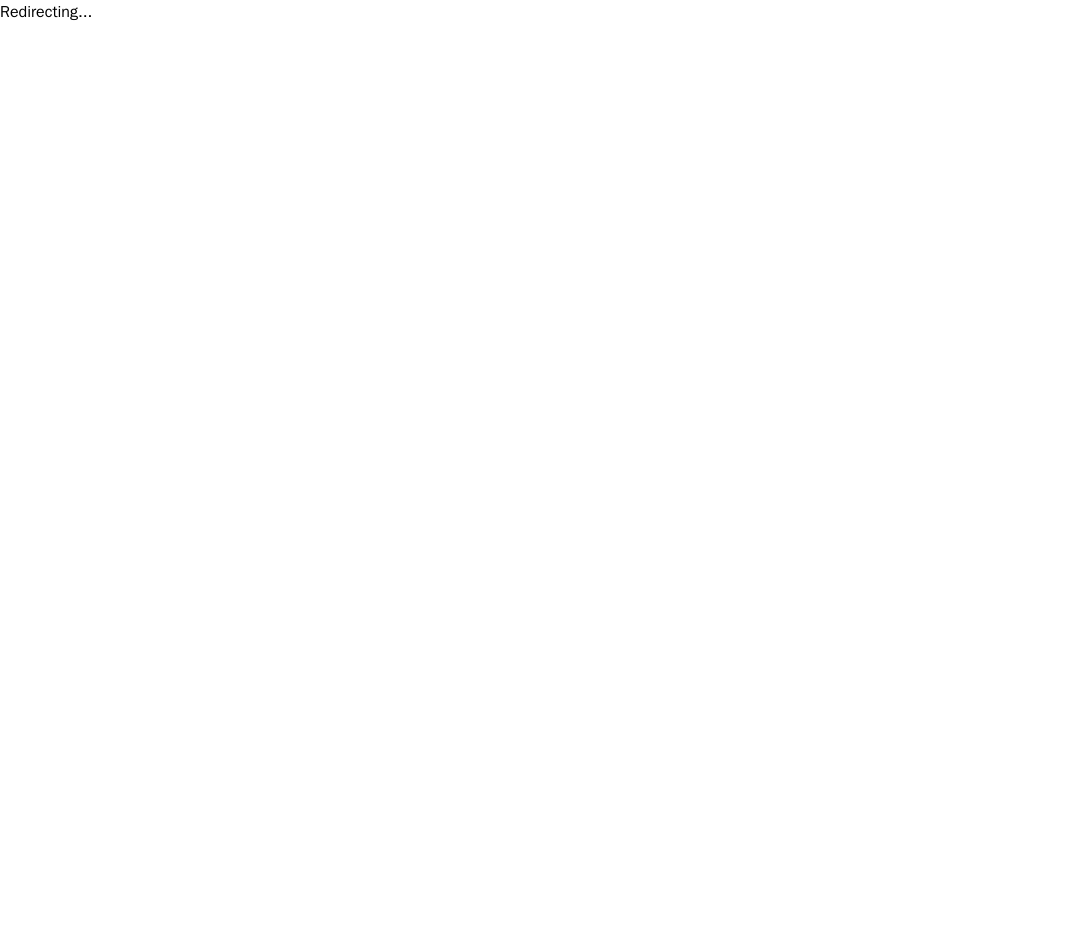scroll, scrollTop: 0, scrollLeft: 0, axis: both 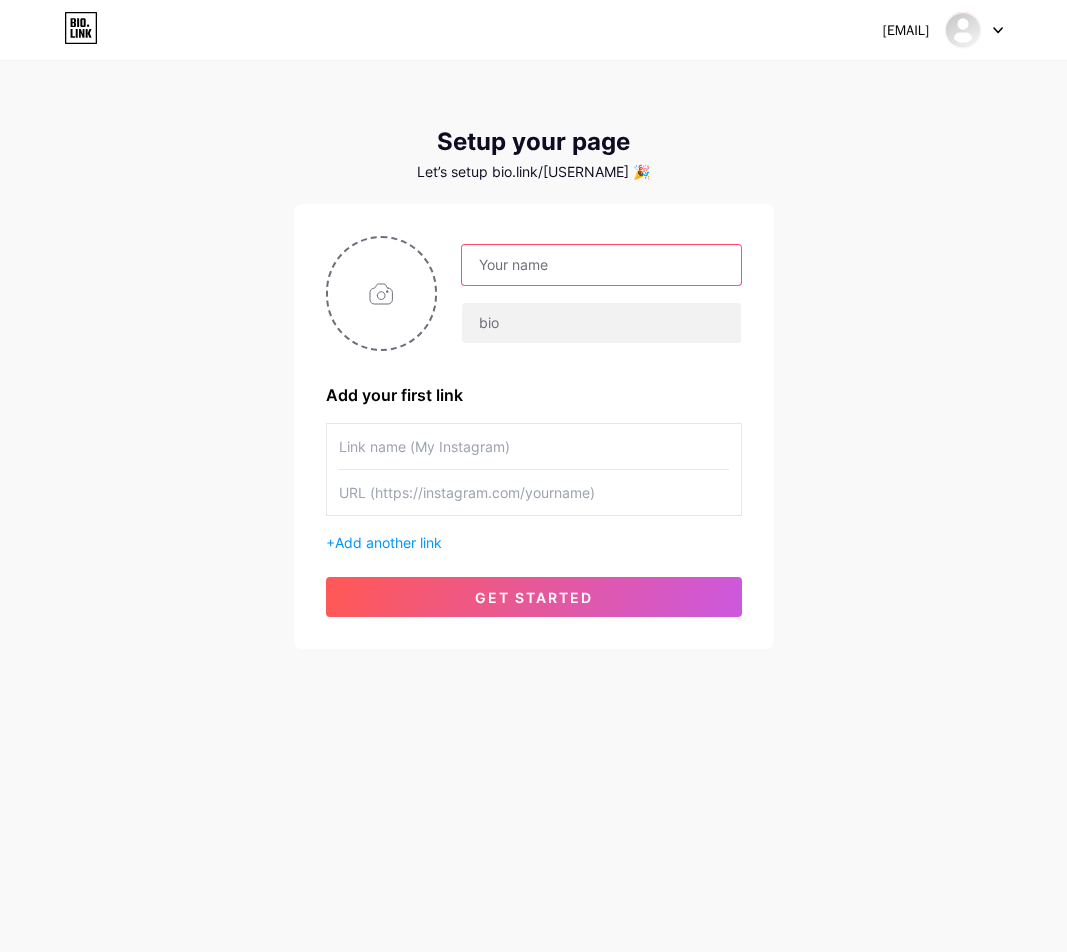 click at bounding box center [601, 265] 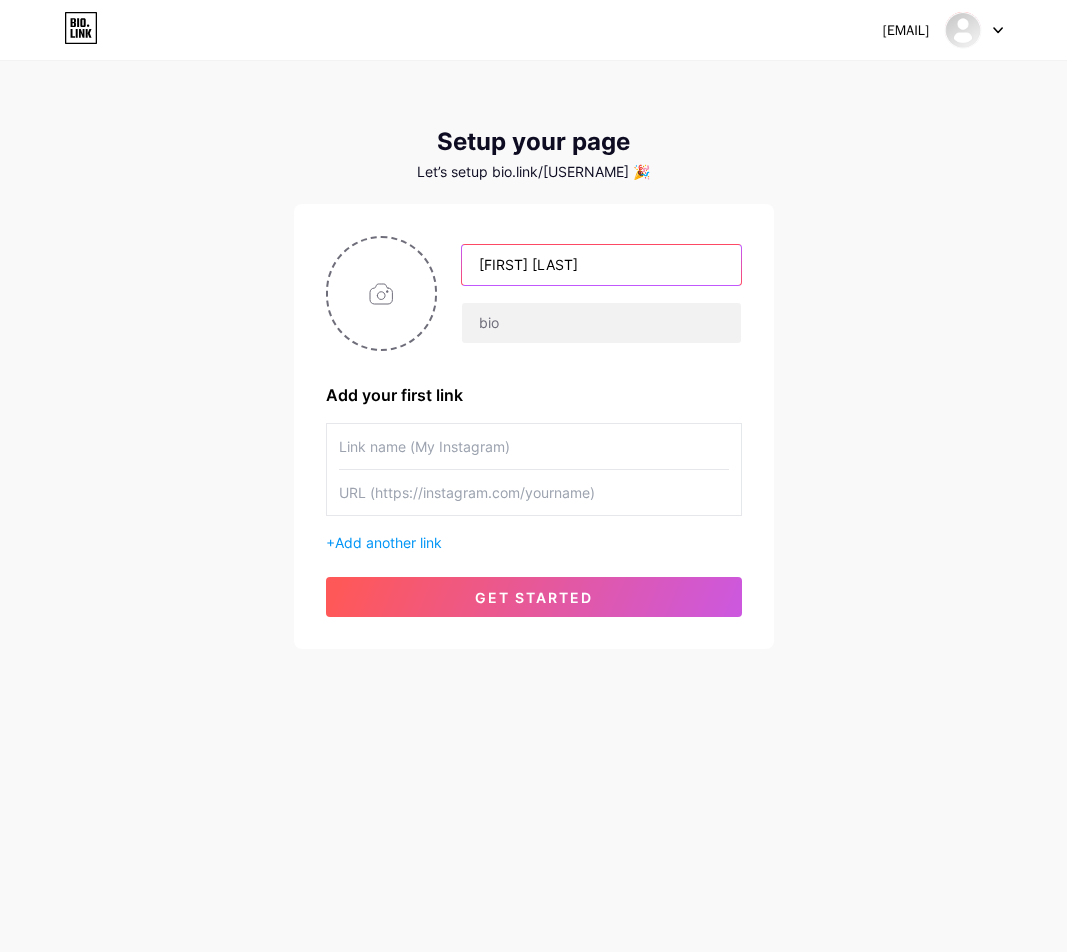 type on "[FIRST] [LAST]" 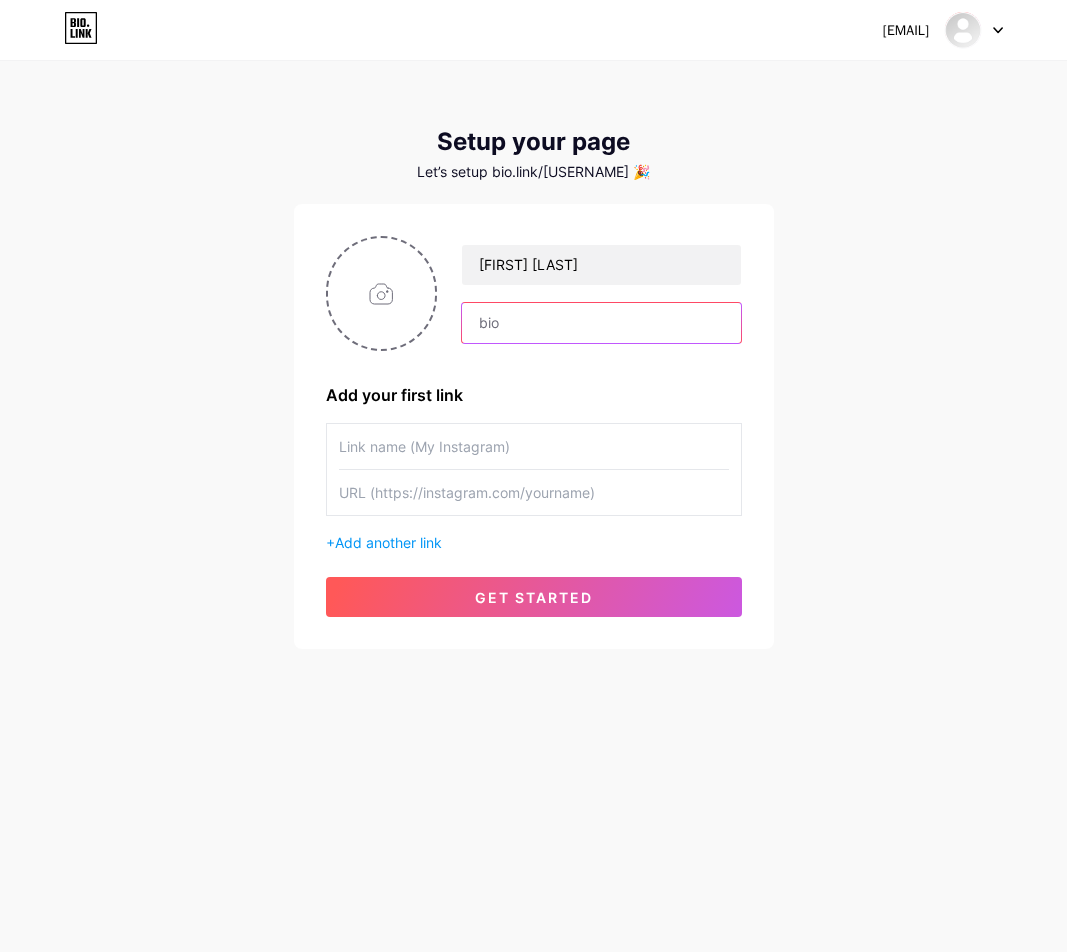 paste on "Cho anh một cốc trà đào Tiện cho em hỏi lối vào tim anh!" 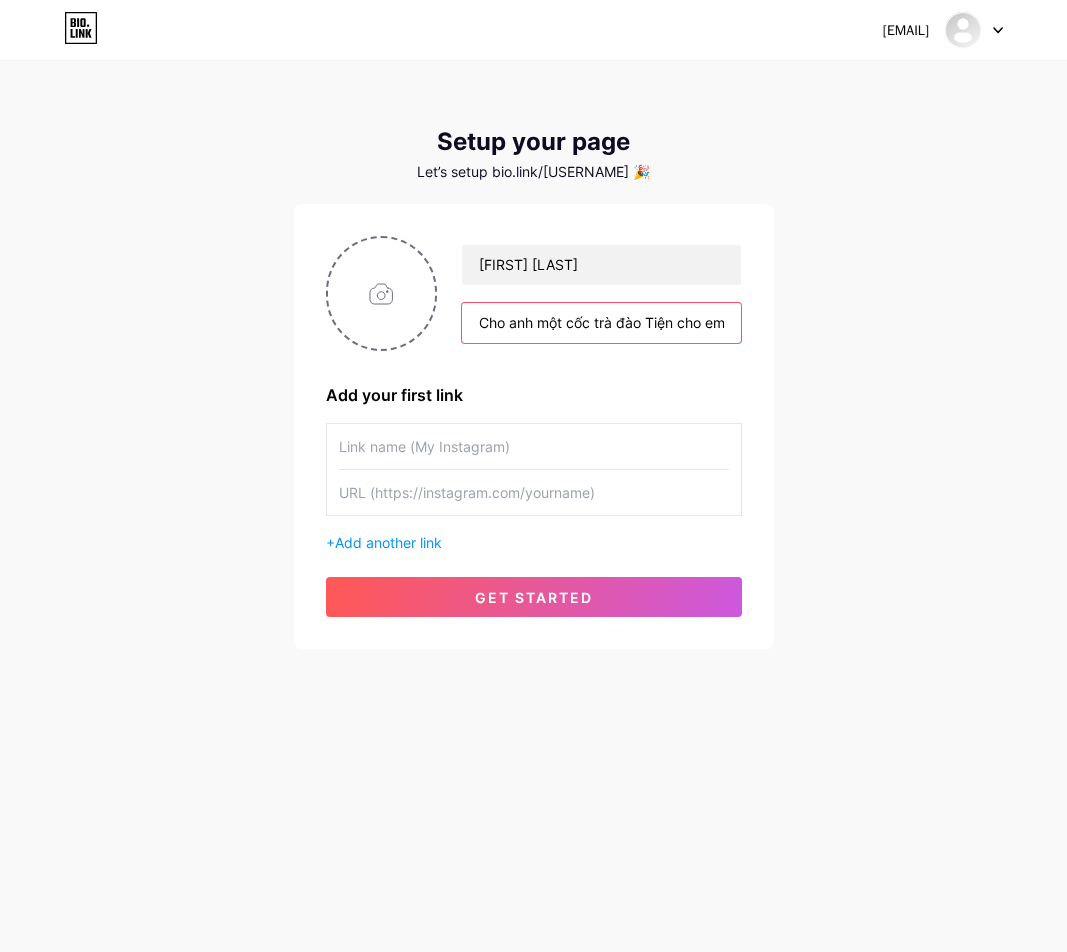 scroll, scrollTop: 0, scrollLeft: 136, axis: horizontal 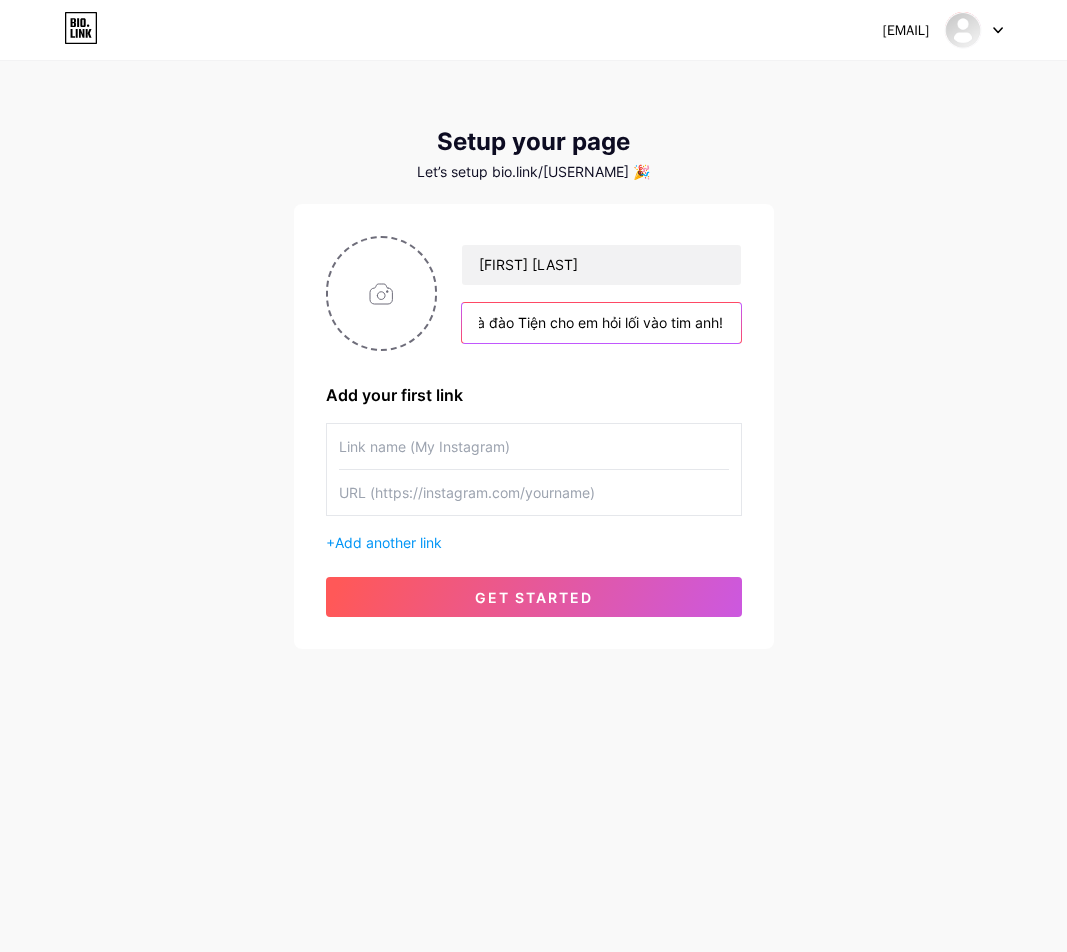 click on "Cho anh một cốc trà đào Tiện cho em hỏi lối vào tim anh!" at bounding box center [601, 323] 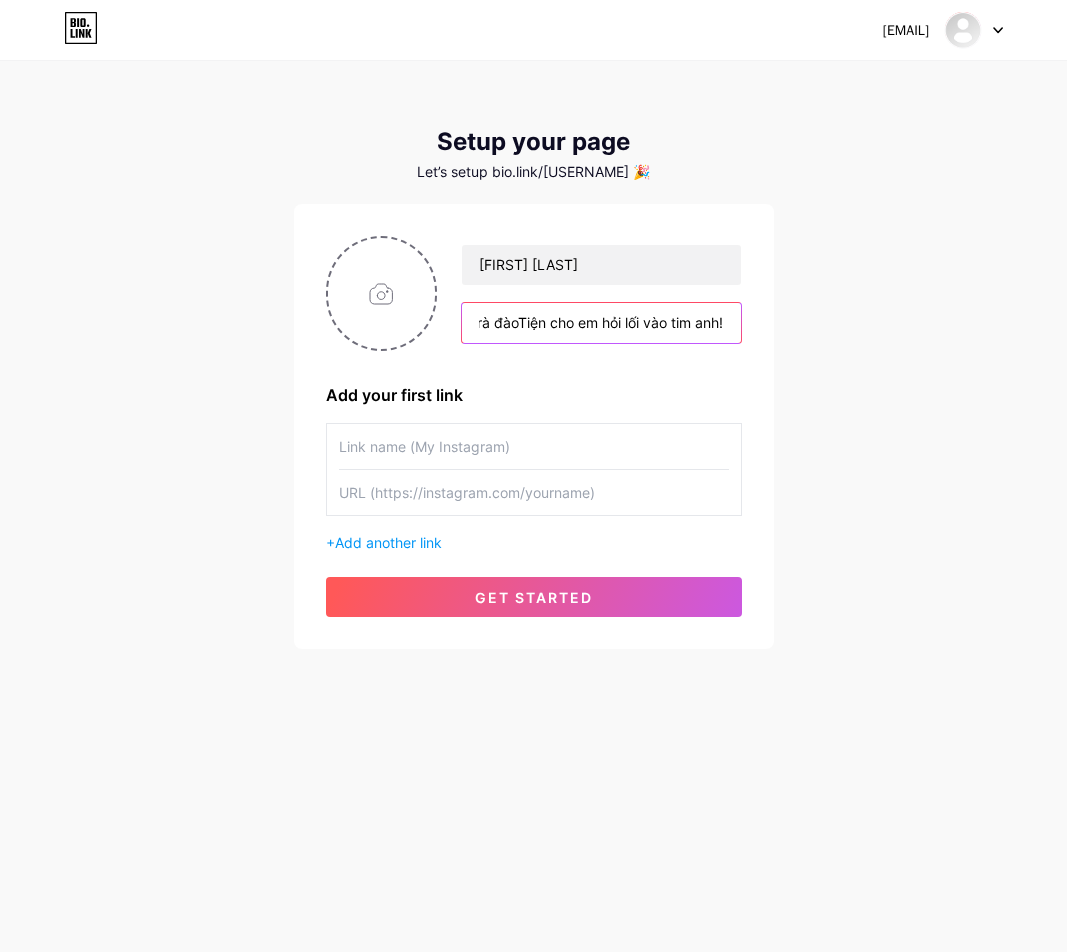 scroll, scrollTop: 0, scrollLeft: 128, axis: horizontal 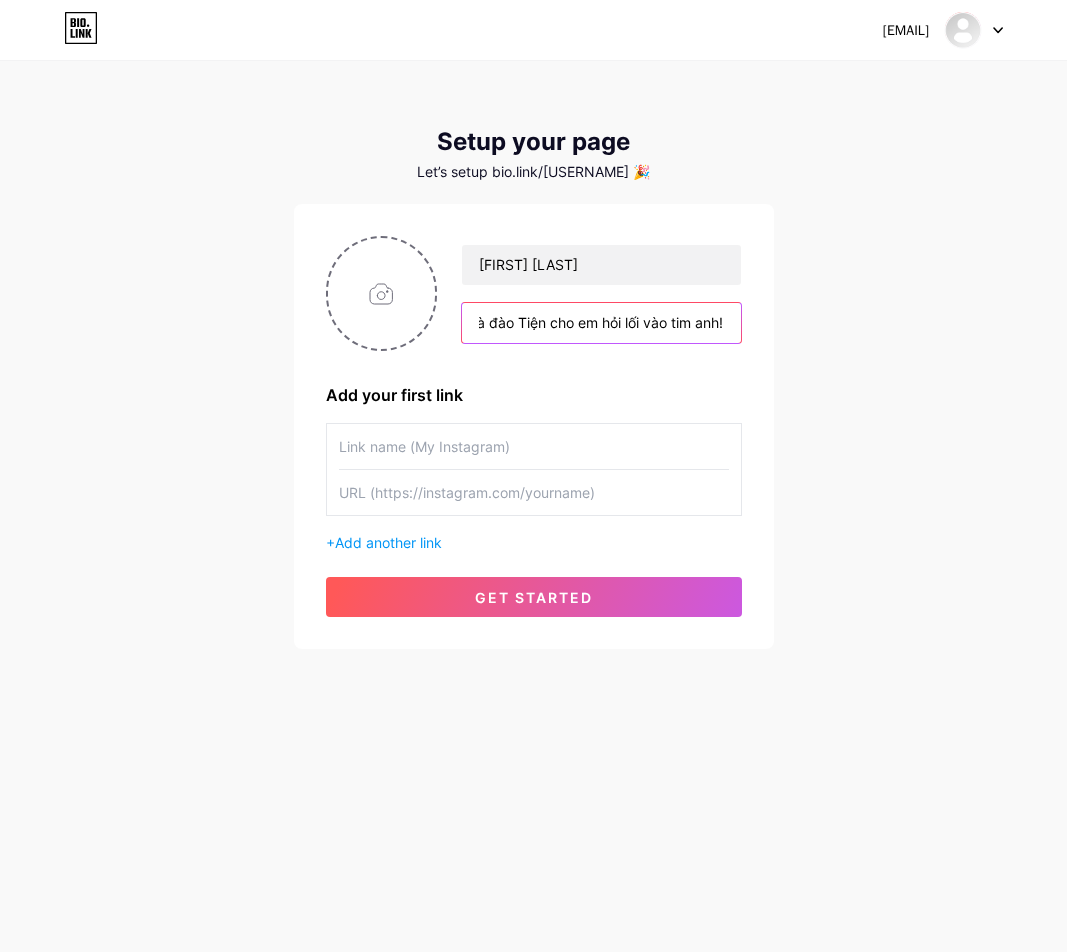 type on "Cho anh một cốc trà đào Tiện cho em hỏi lối vào tim anh!" 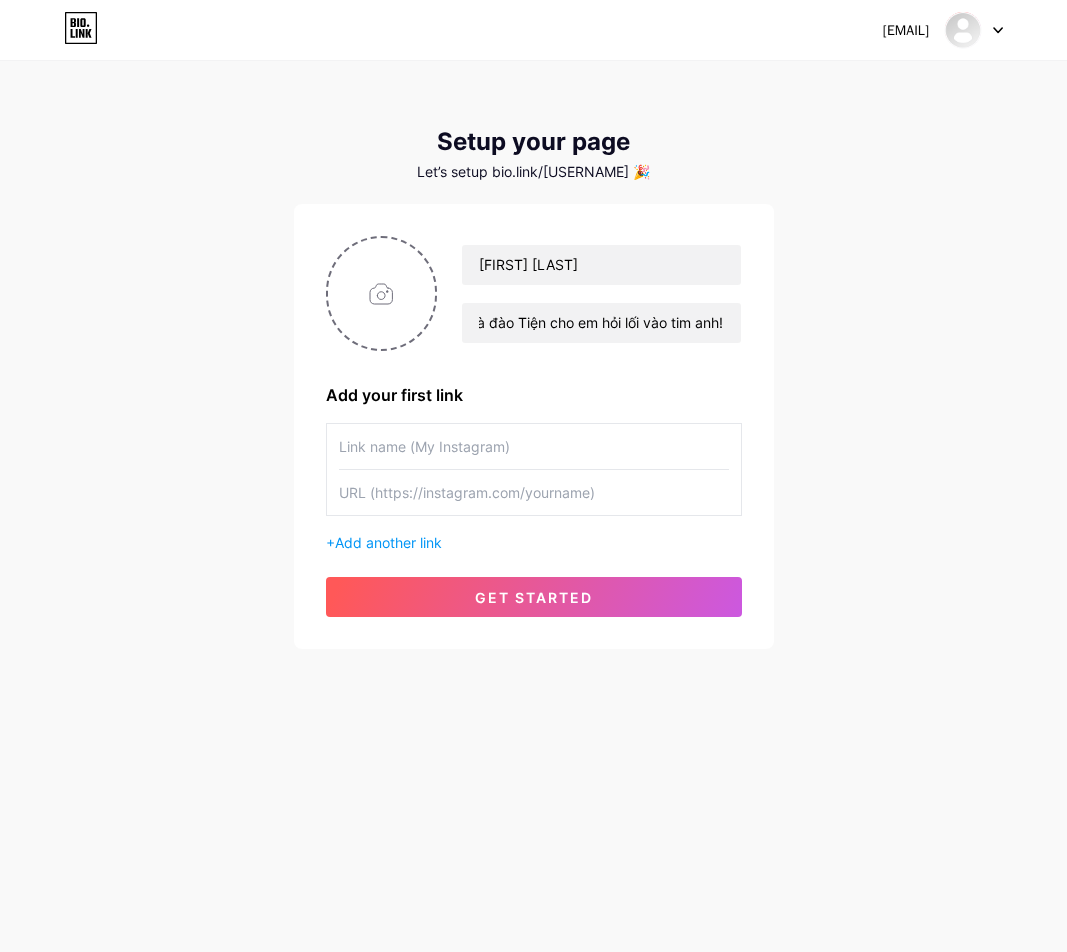 click at bounding box center (534, 446) 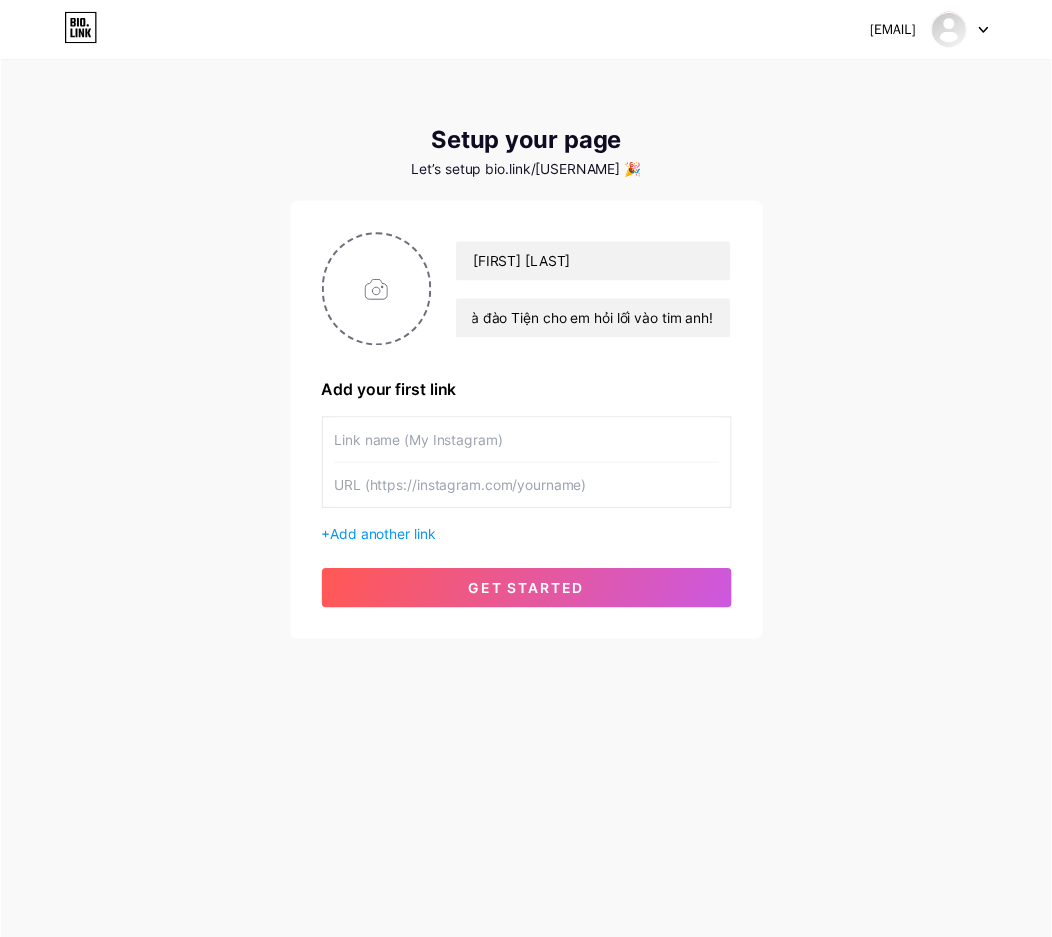 scroll, scrollTop: 0, scrollLeft: 0, axis: both 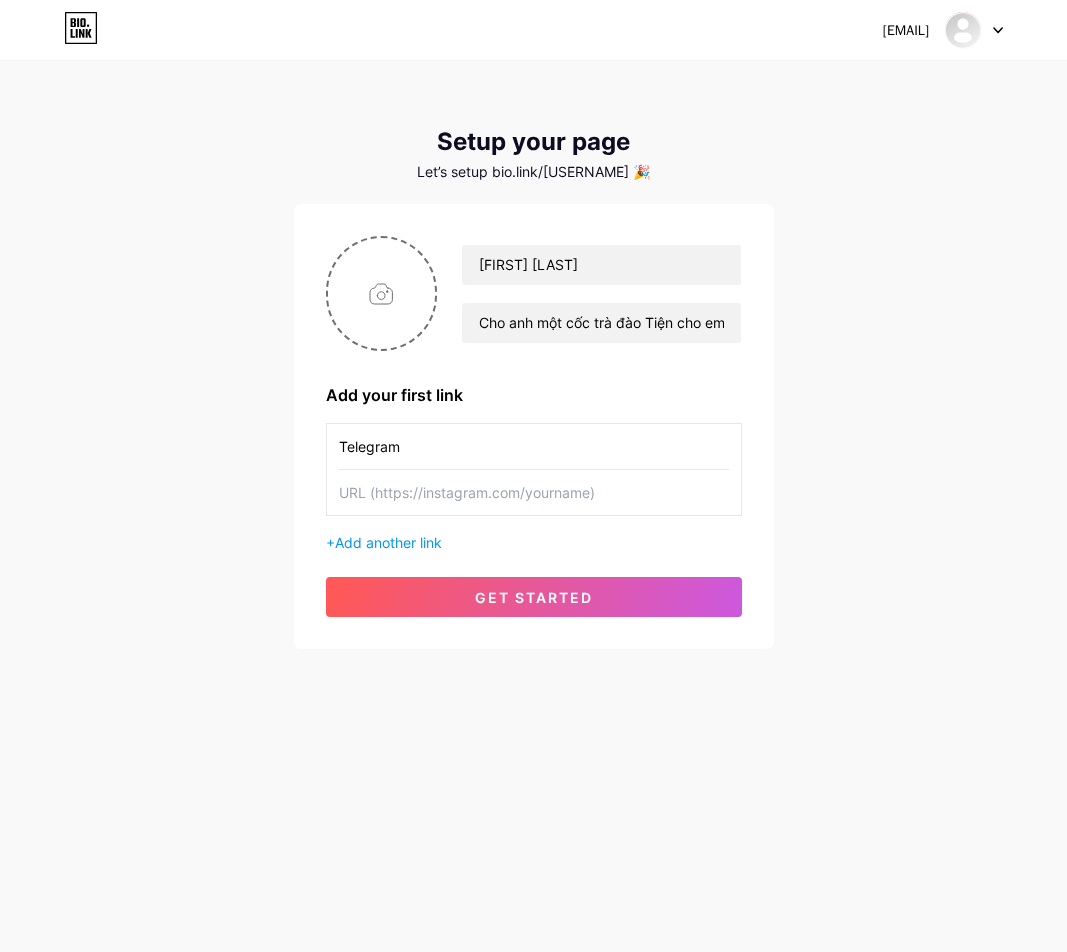 type on "Telegram" 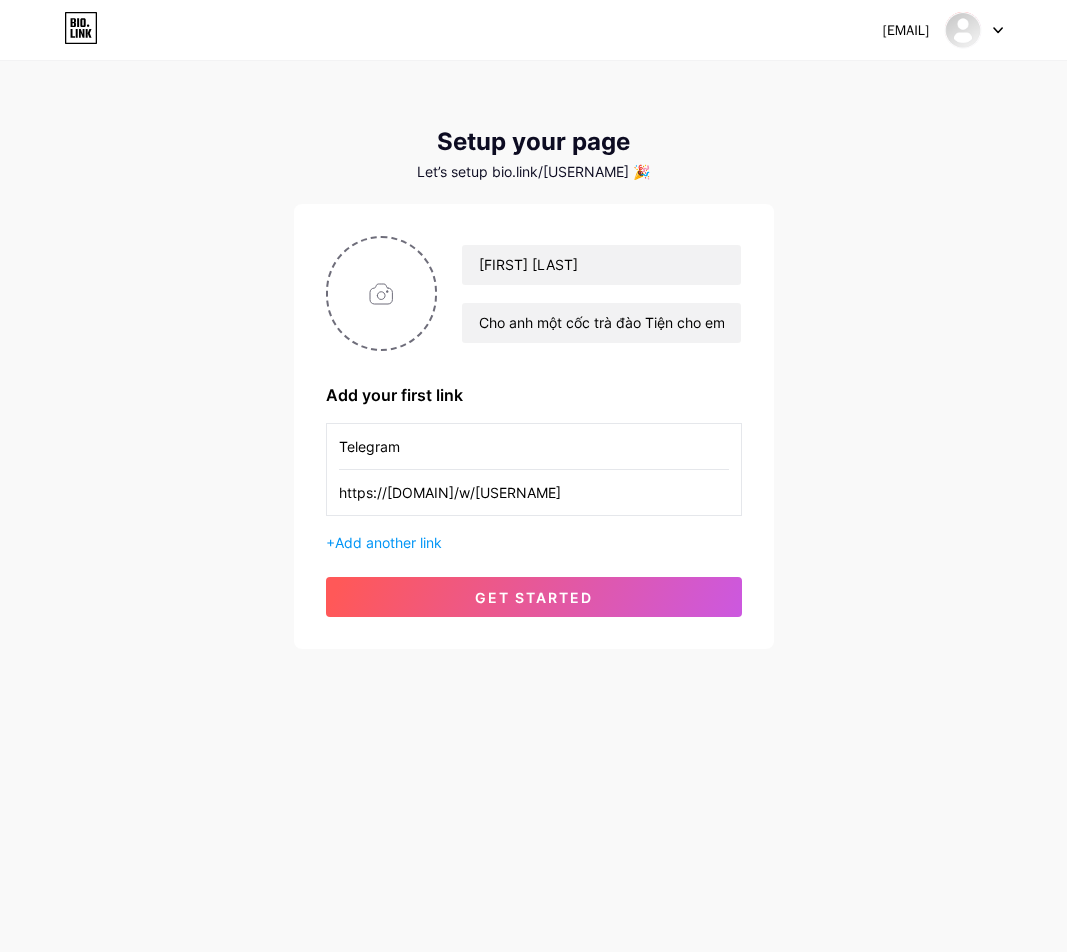 type on "https://[DOMAIN]/w/[USERNAME]" 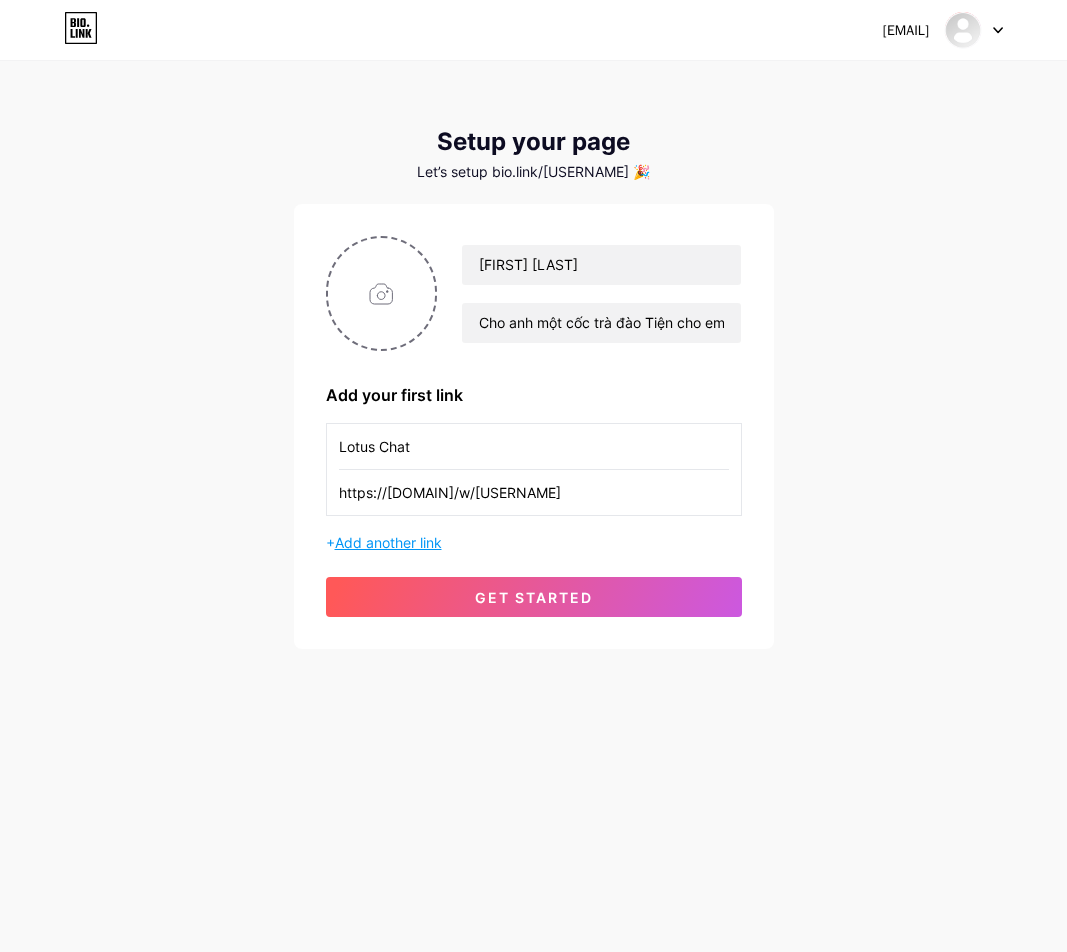 type on "Lotus Chat" 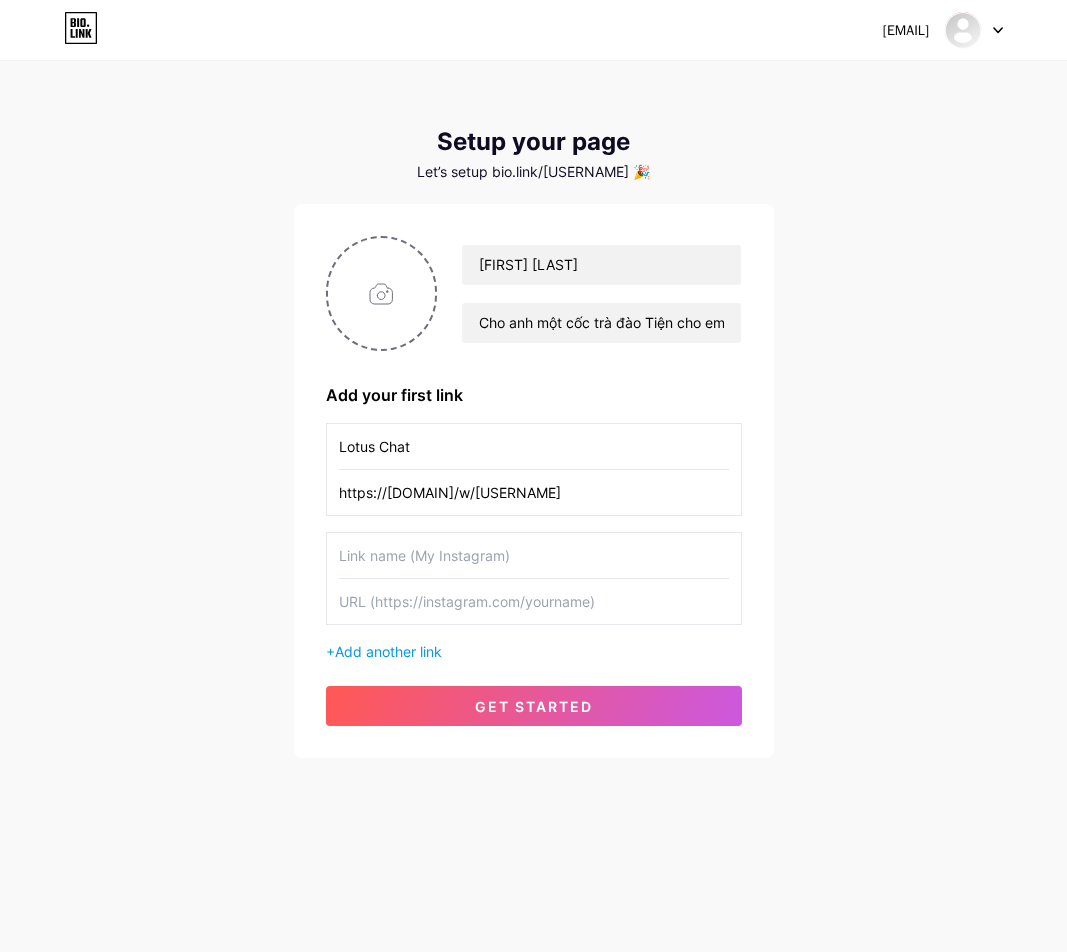 click at bounding box center (534, 555) 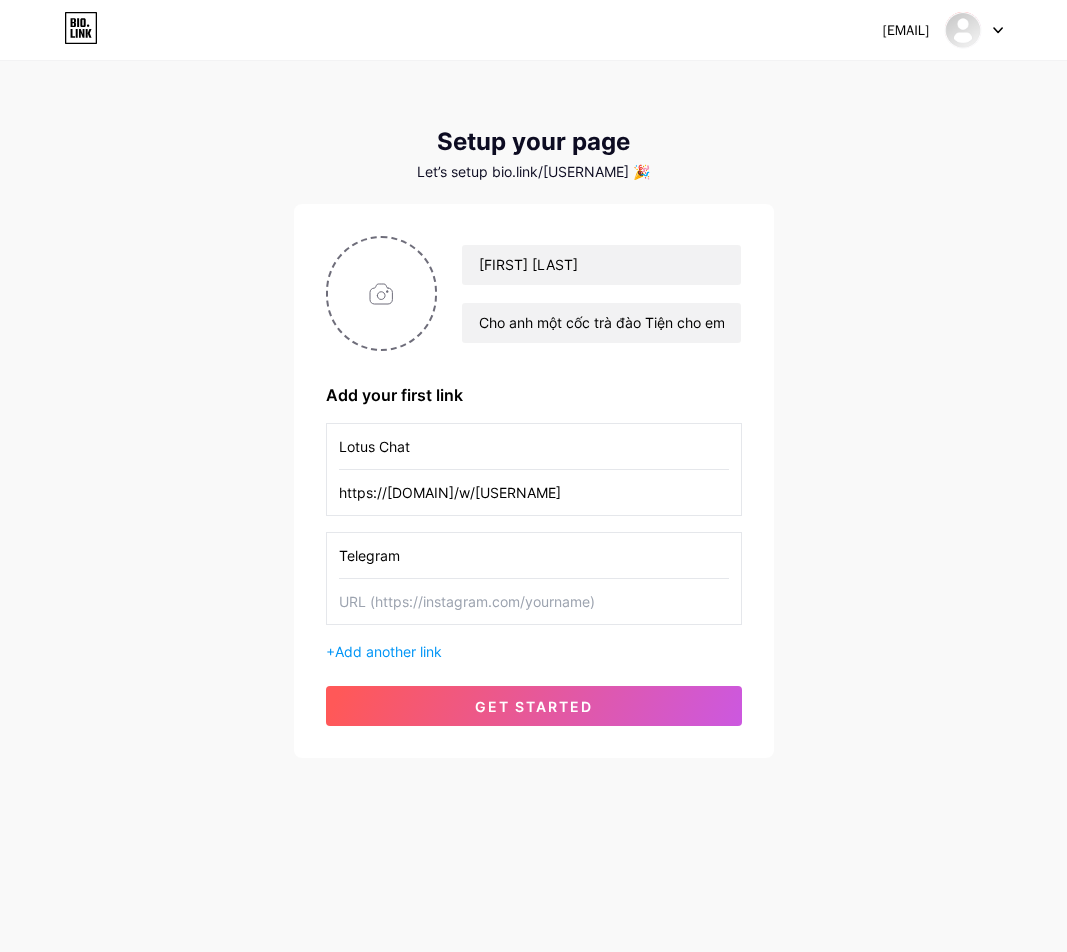 type on "Telegram" 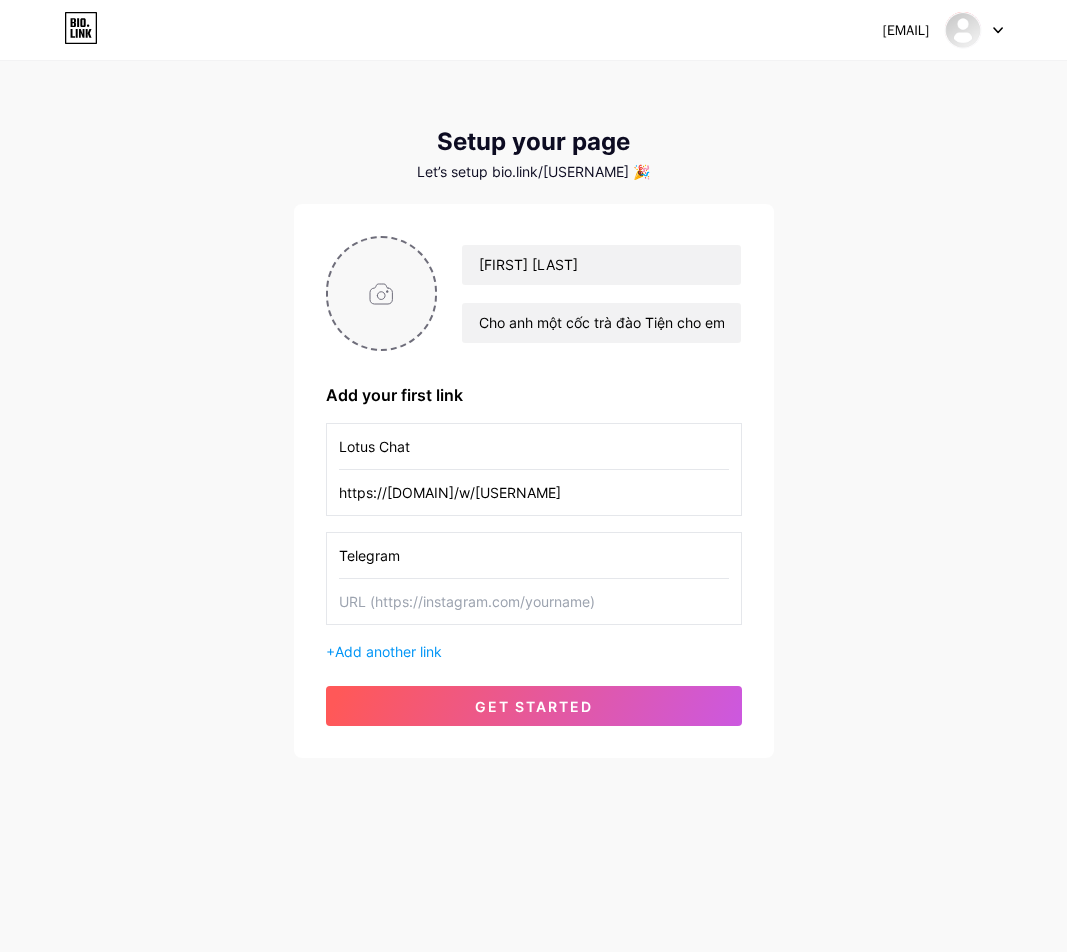 click at bounding box center [382, 293] 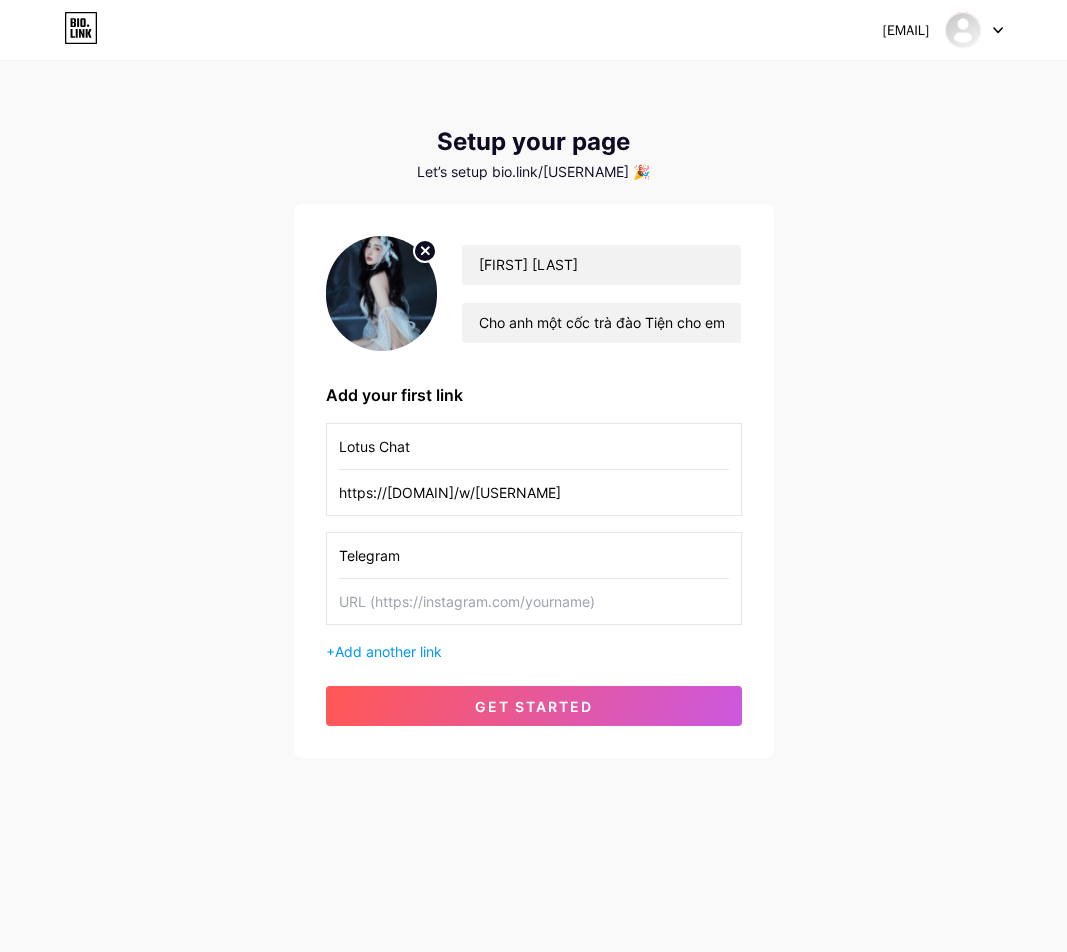 click at bounding box center [534, 601] 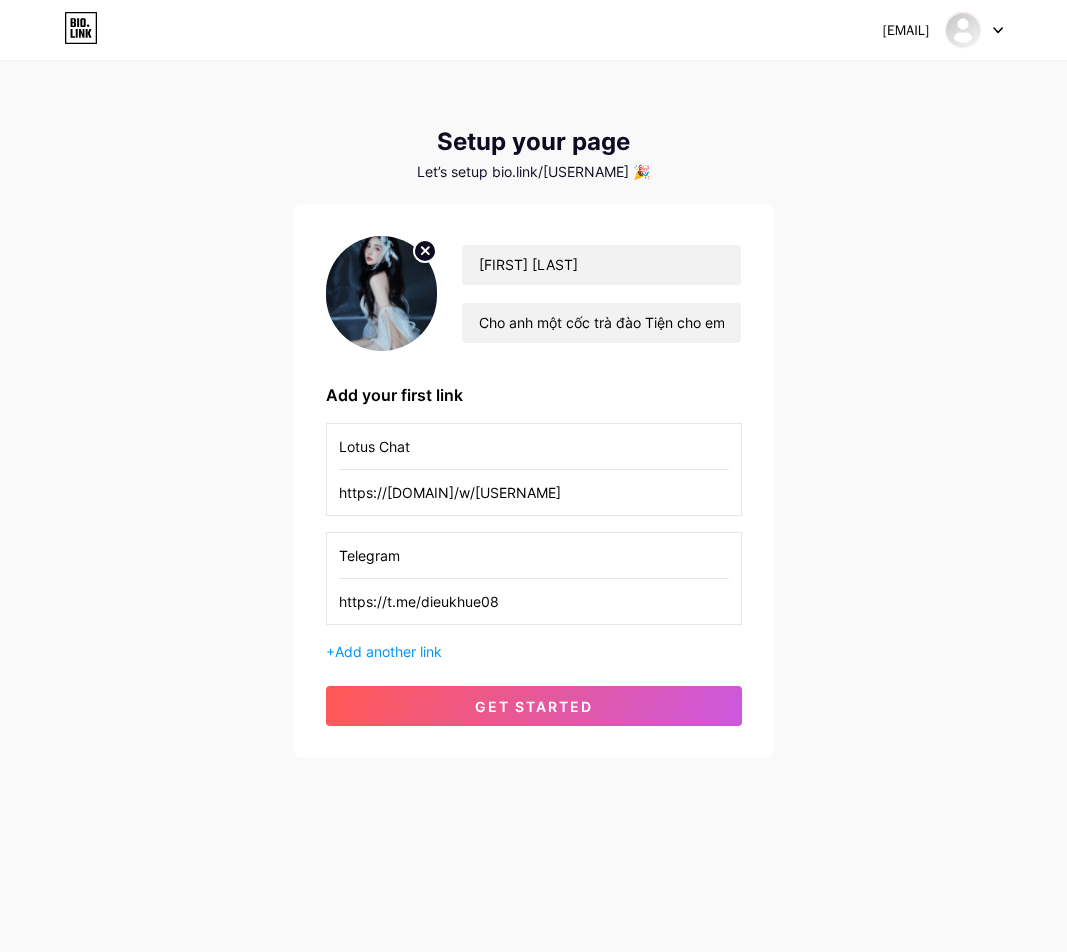 type on "https://t.me/dieukhue08" 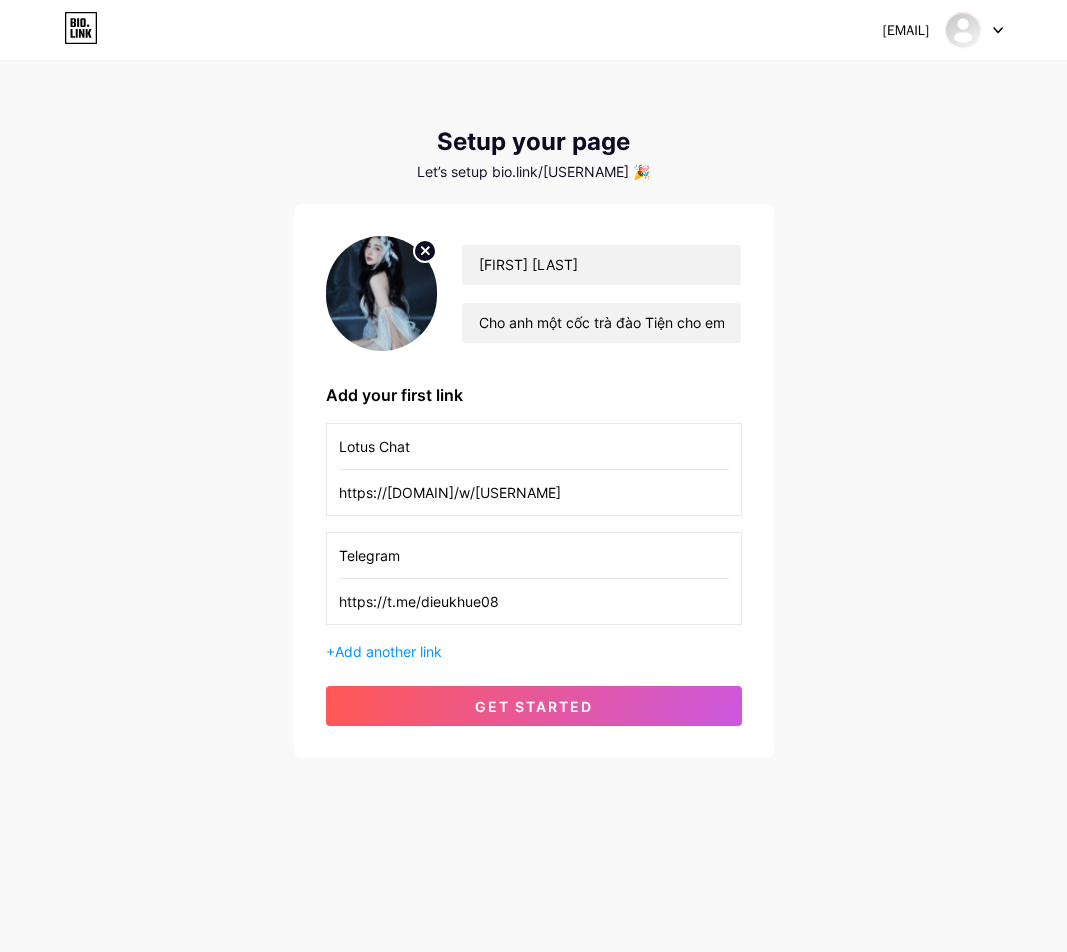 click 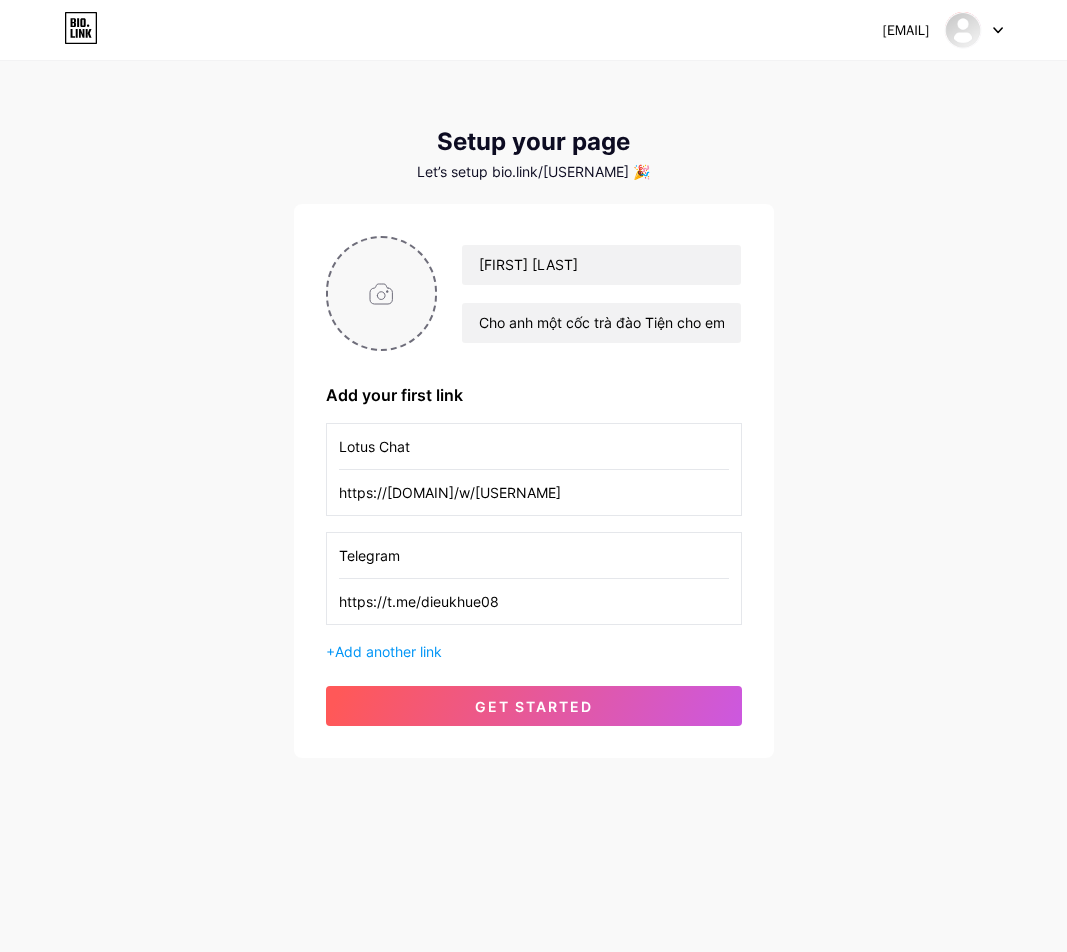 click at bounding box center [382, 293] 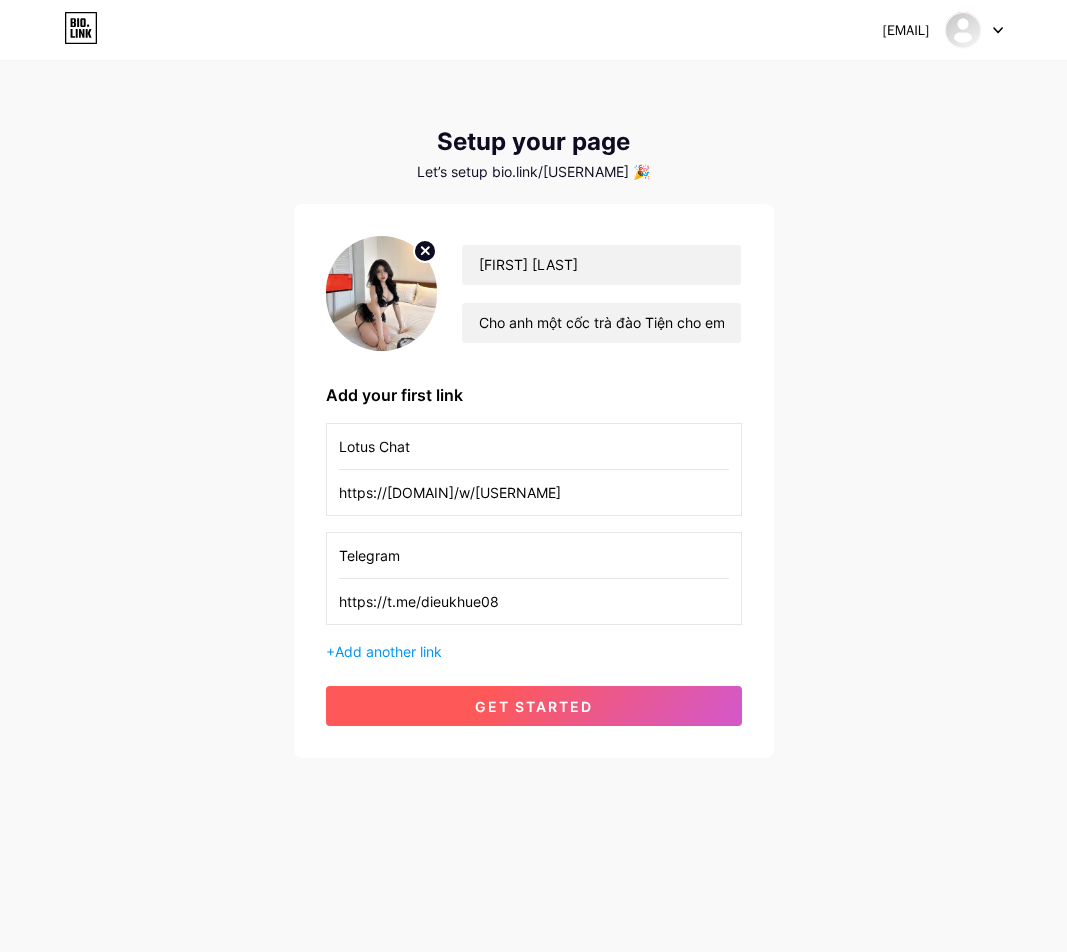 click on "get started" at bounding box center [534, 706] 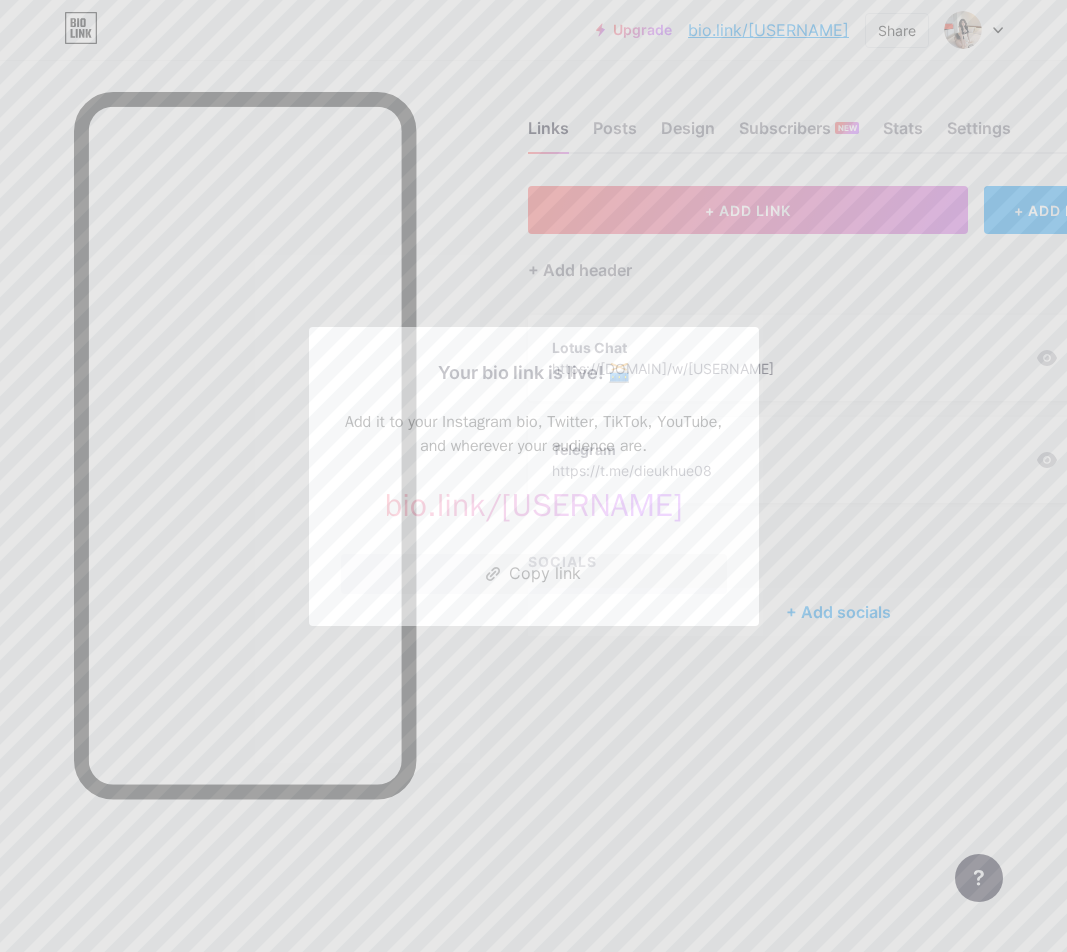 click at bounding box center (533, 476) 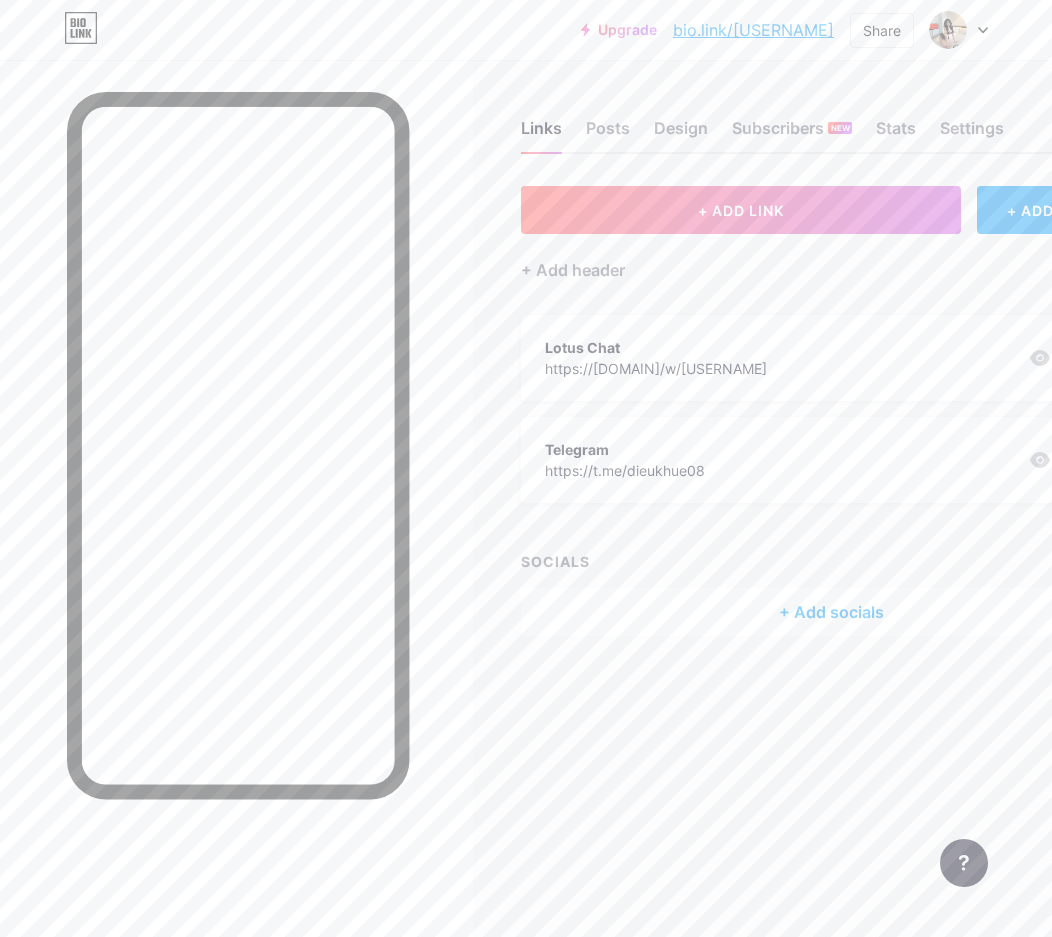 drag, startPoint x: 798, startPoint y: 29, endPoint x: 754, endPoint y: 75, distance: 63.655323 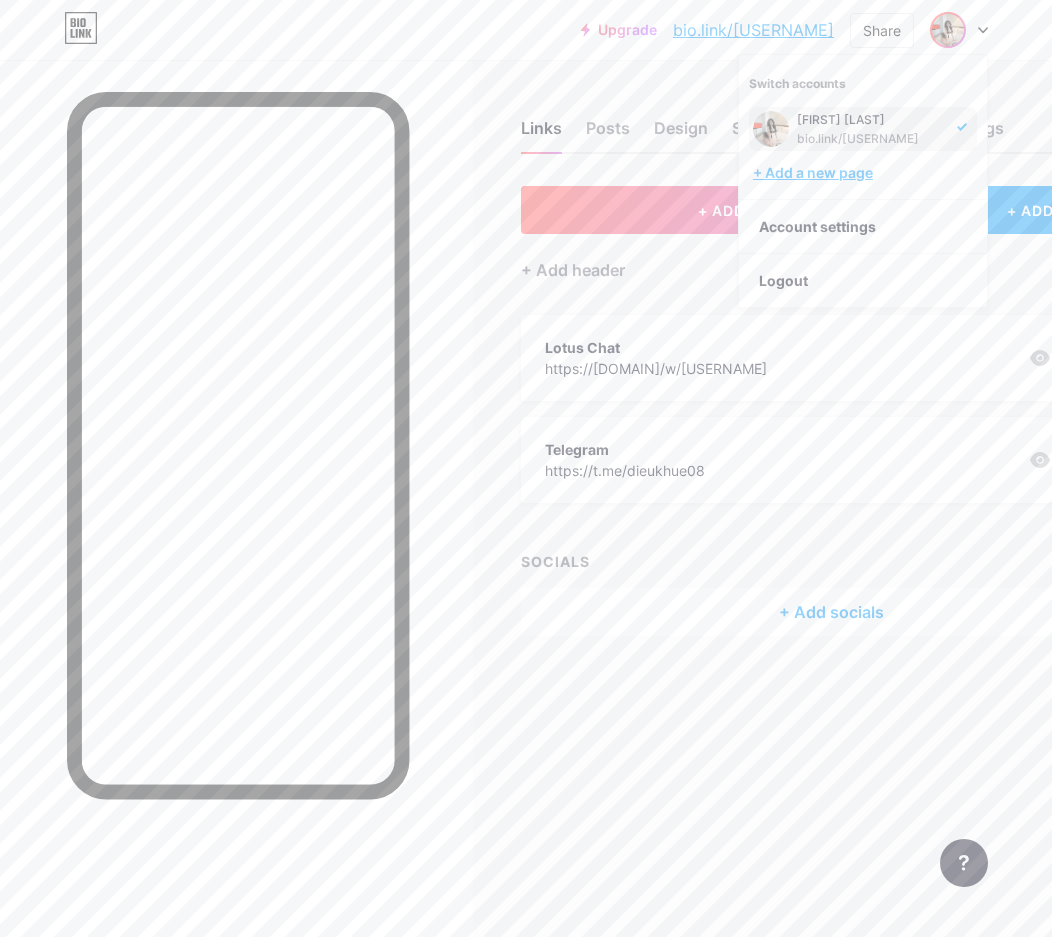 click on "+ Add a new page" at bounding box center [865, 173] 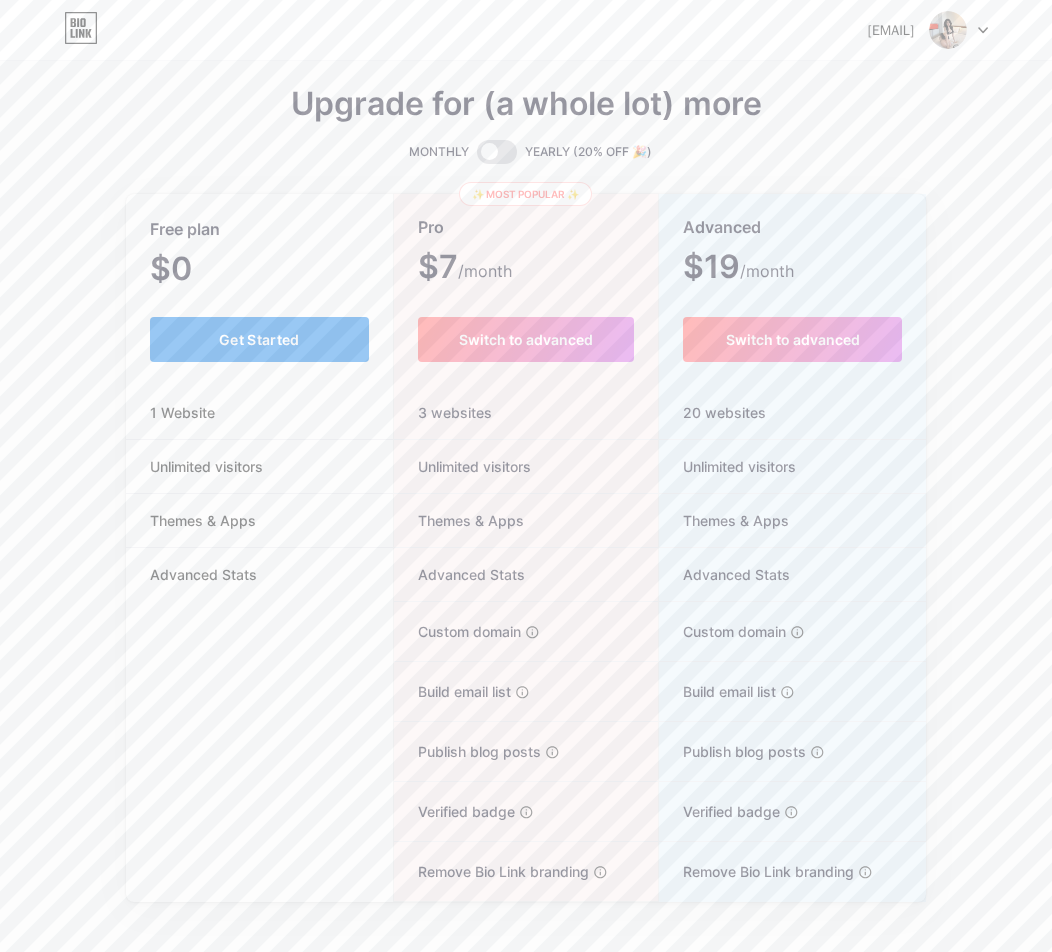 click on "Get Started" at bounding box center (259, 339) 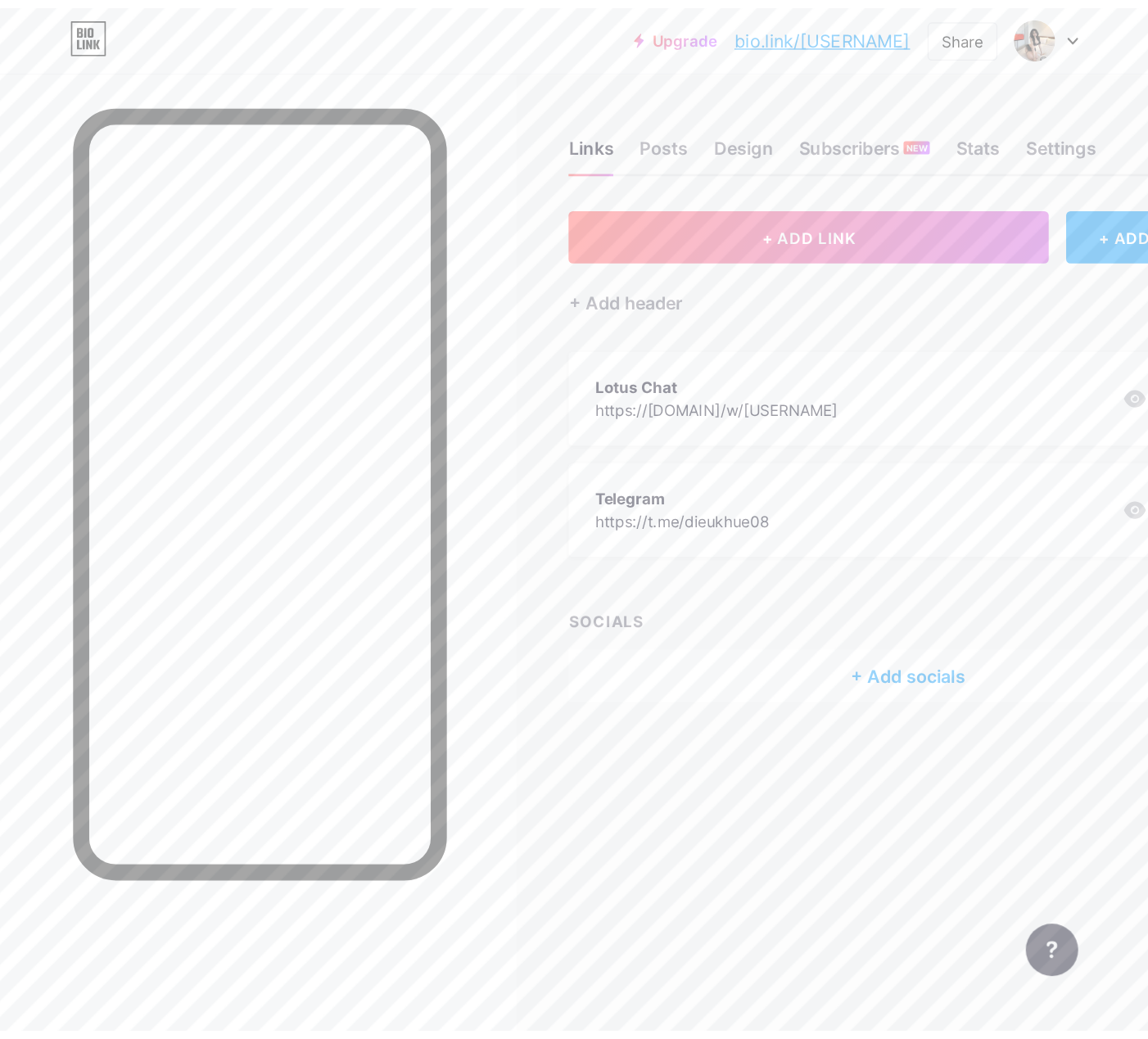 scroll, scrollTop: 0, scrollLeft: 0, axis: both 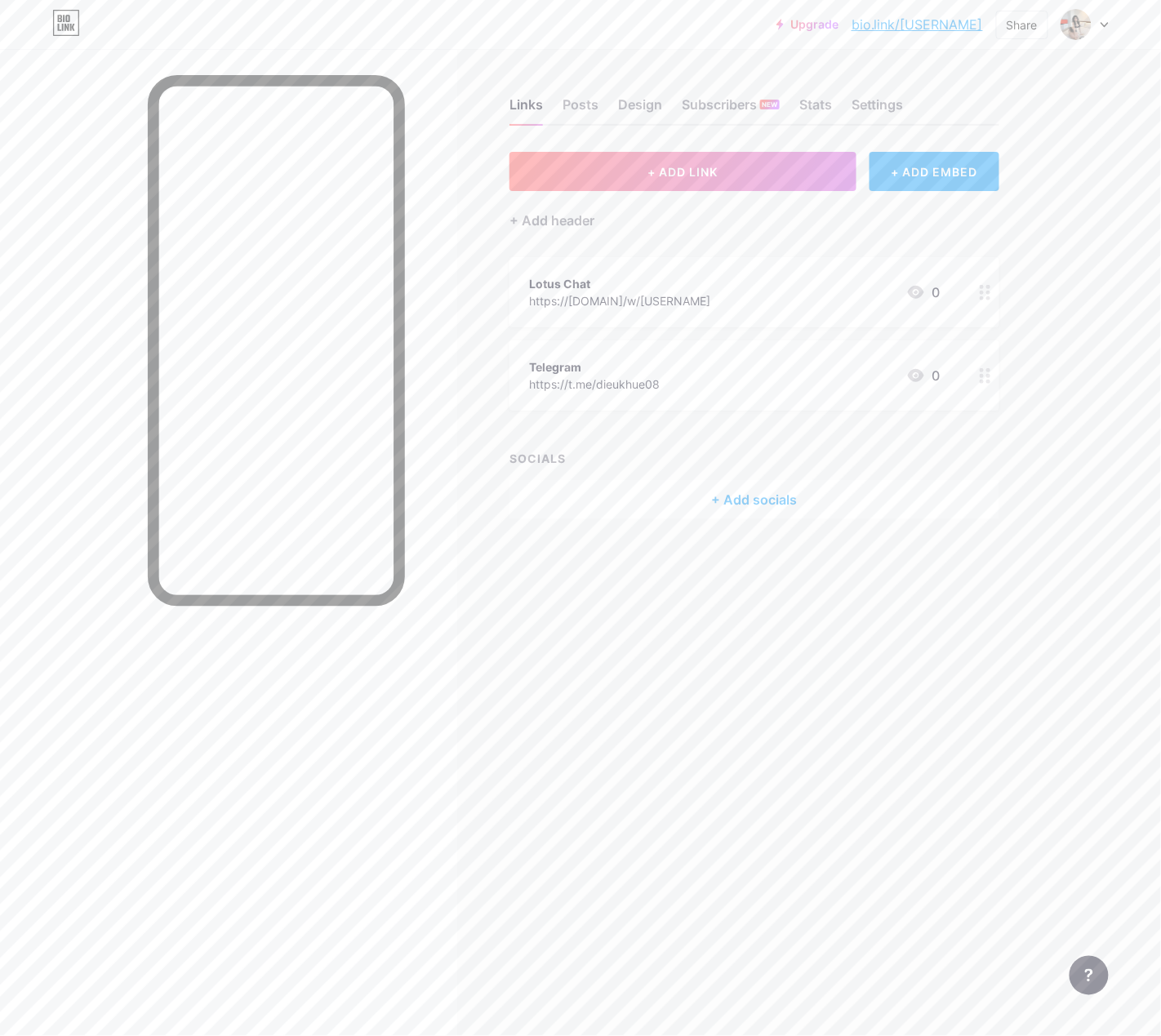 click at bounding box center (985, 292) 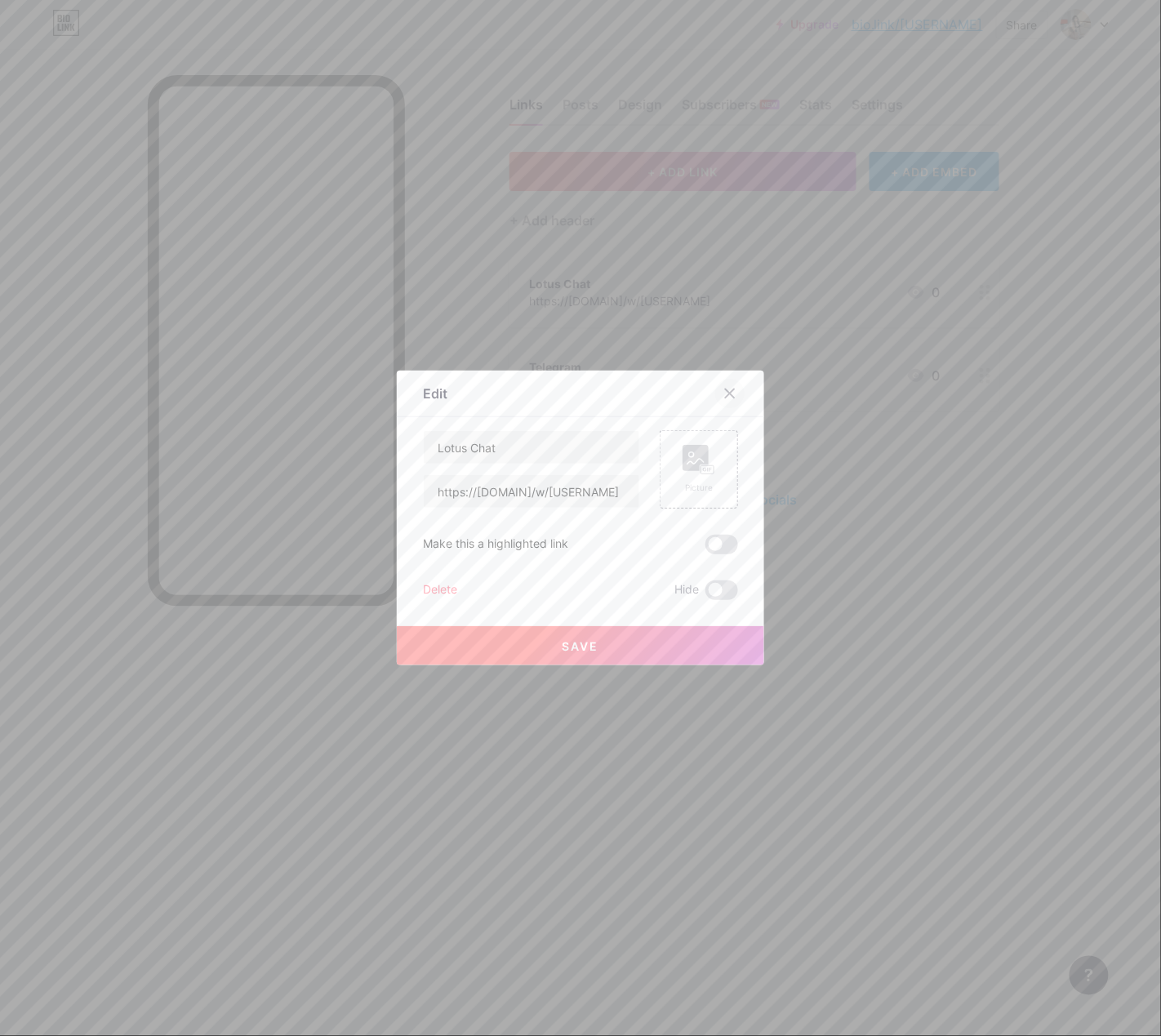 click at bounding box center (730, 394) 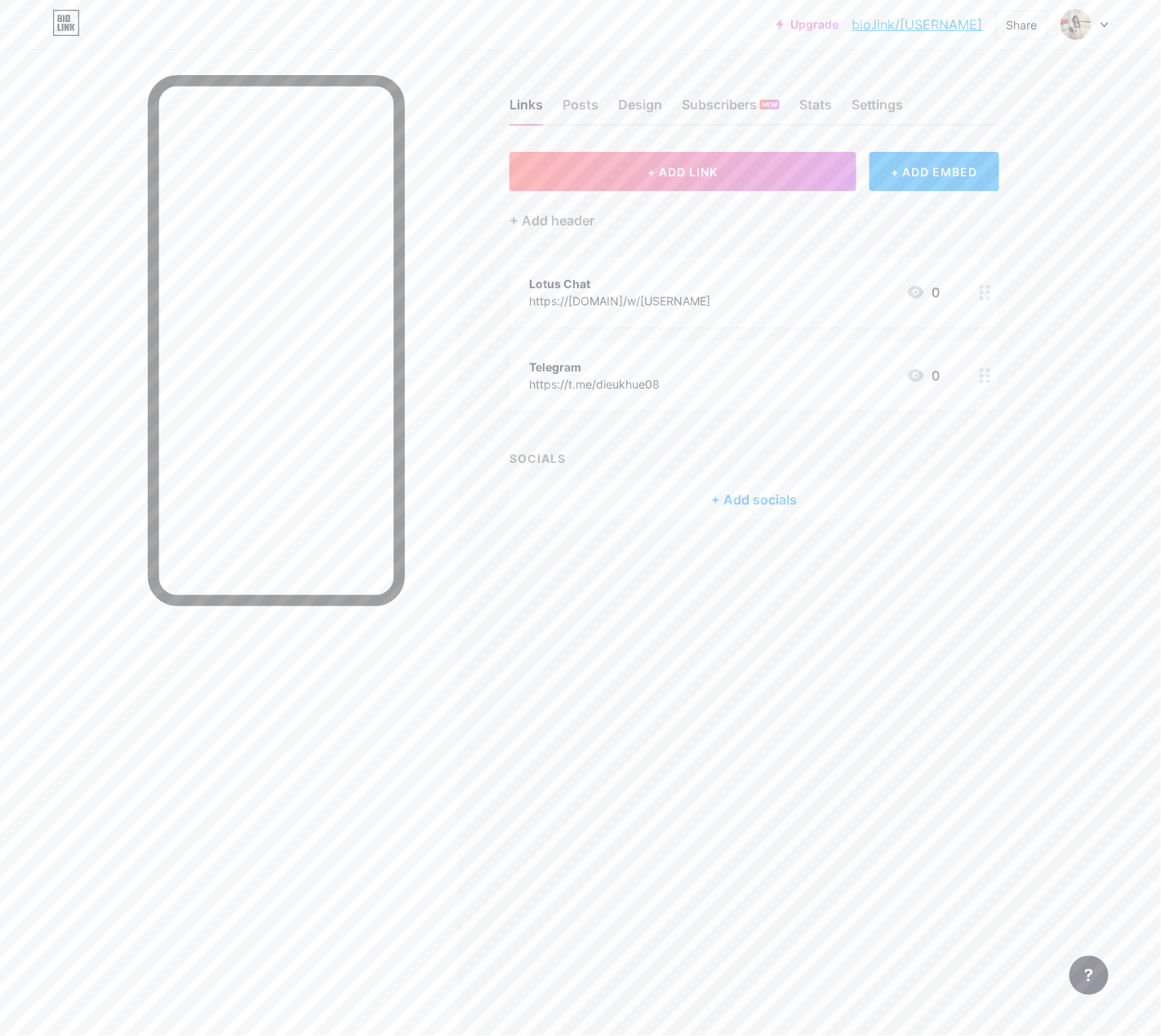 click at bounding box center [985, 292] 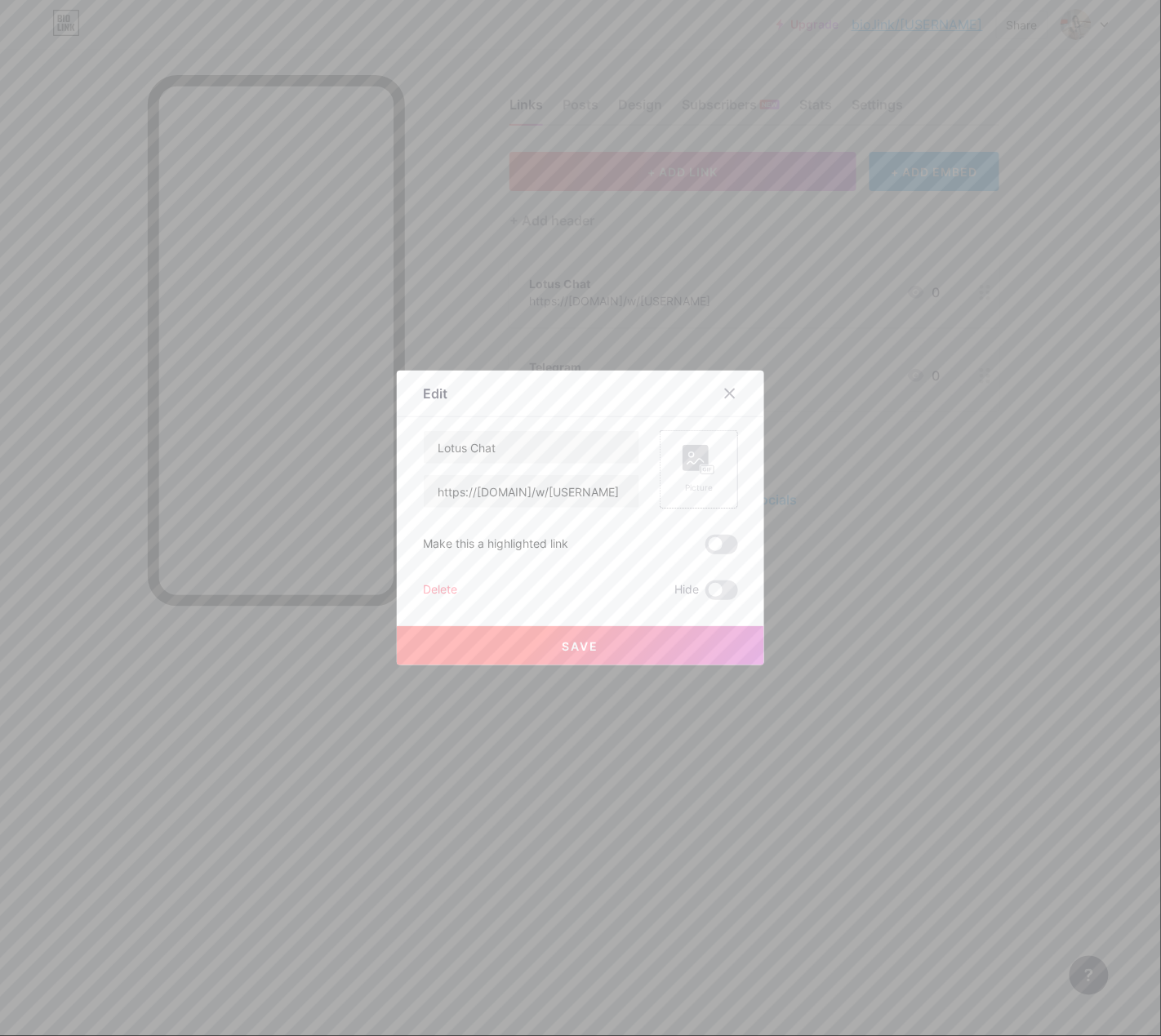 click 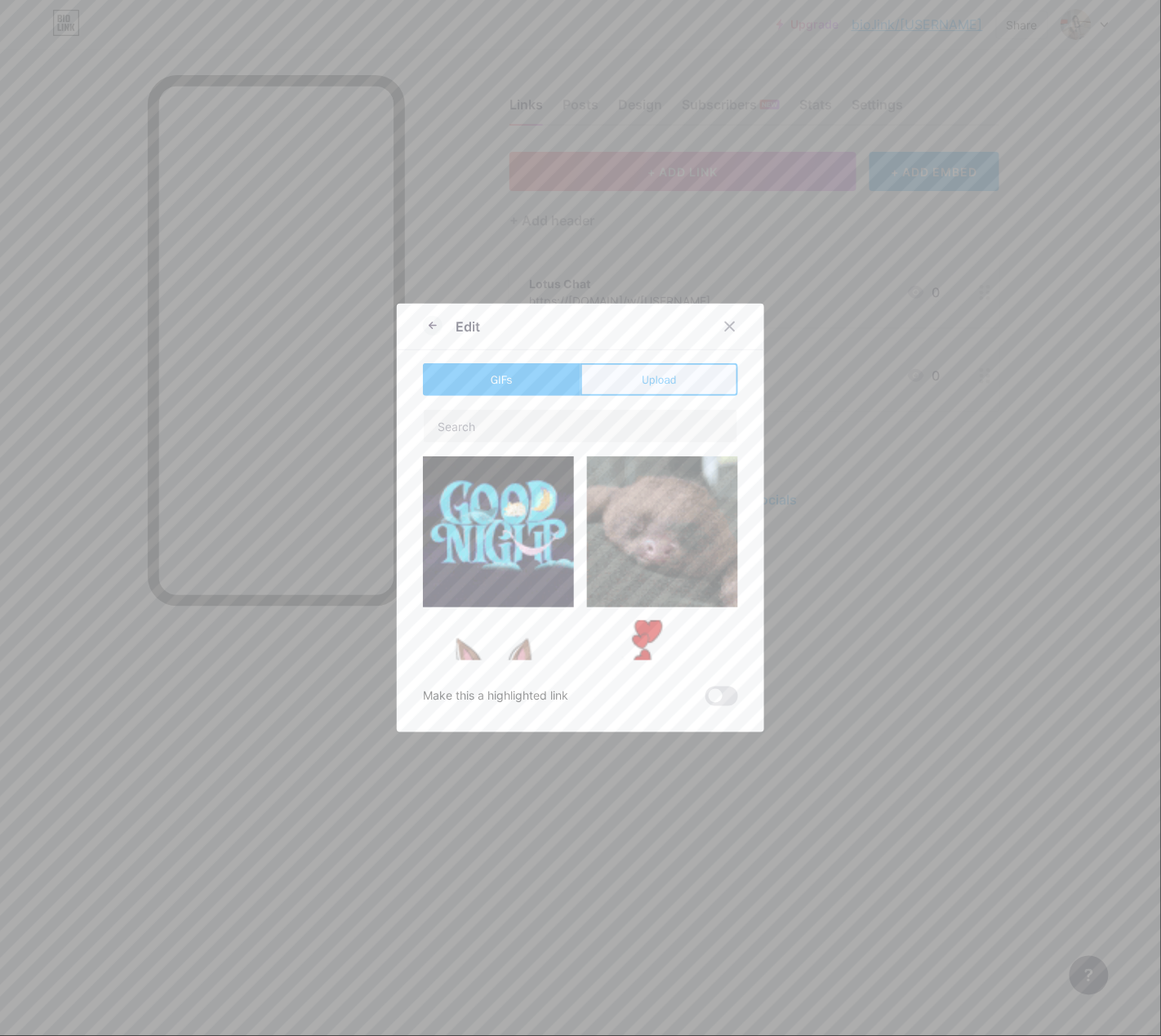 click on "Upload" at bounding box center (659, 380) 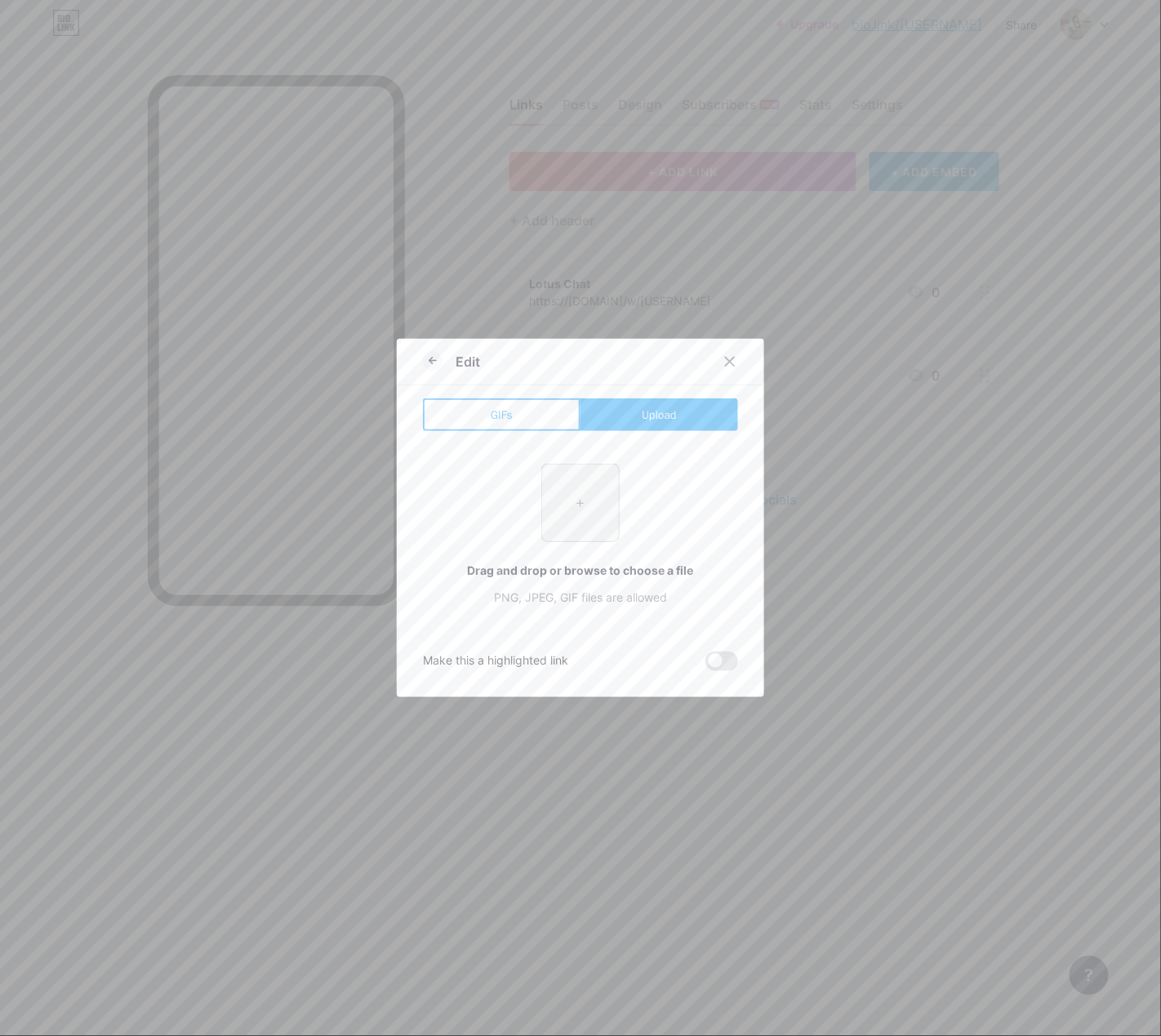 click at bounding box center (580, 503) 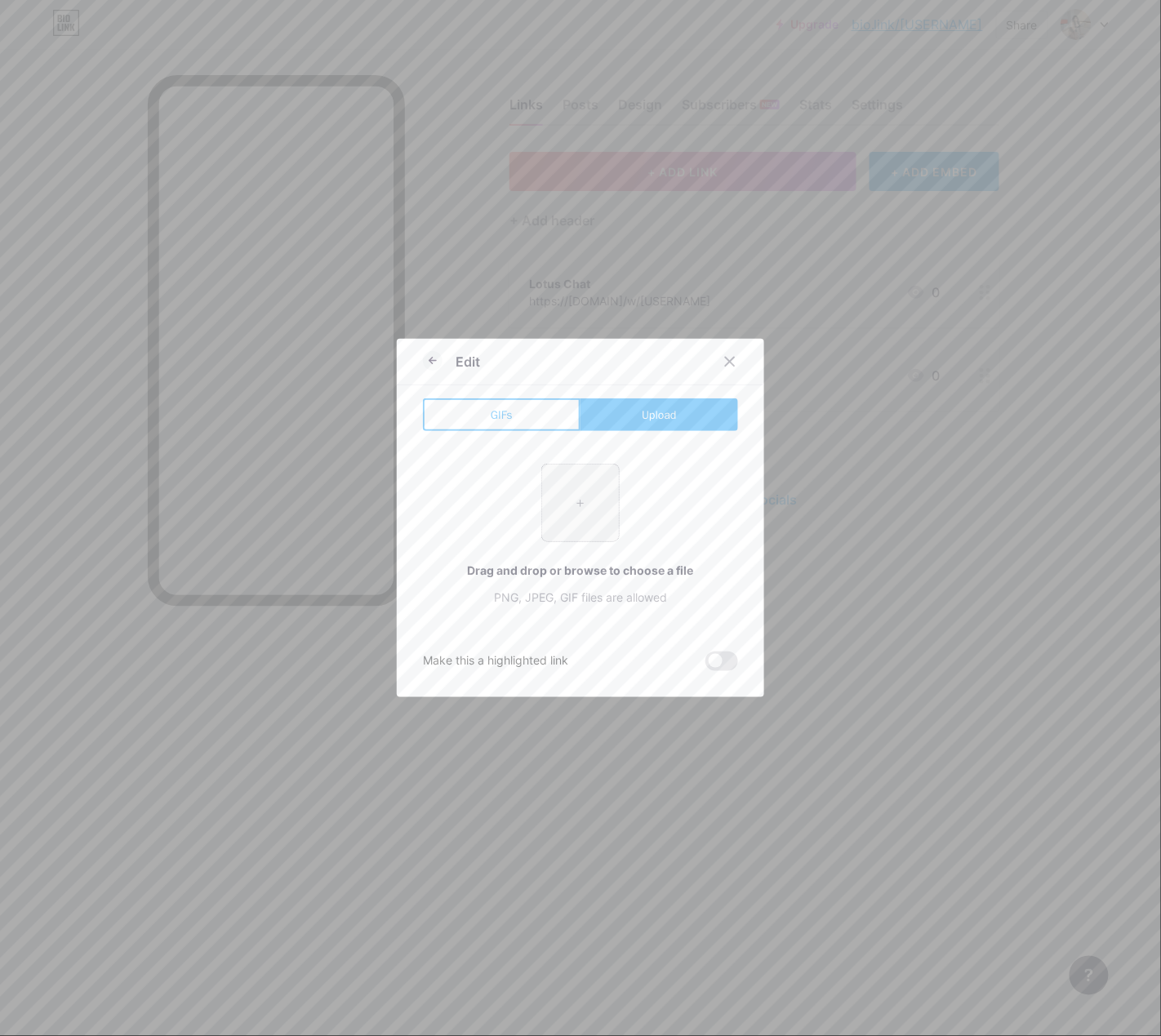 type on "C:\fakepath\unnamed.png" 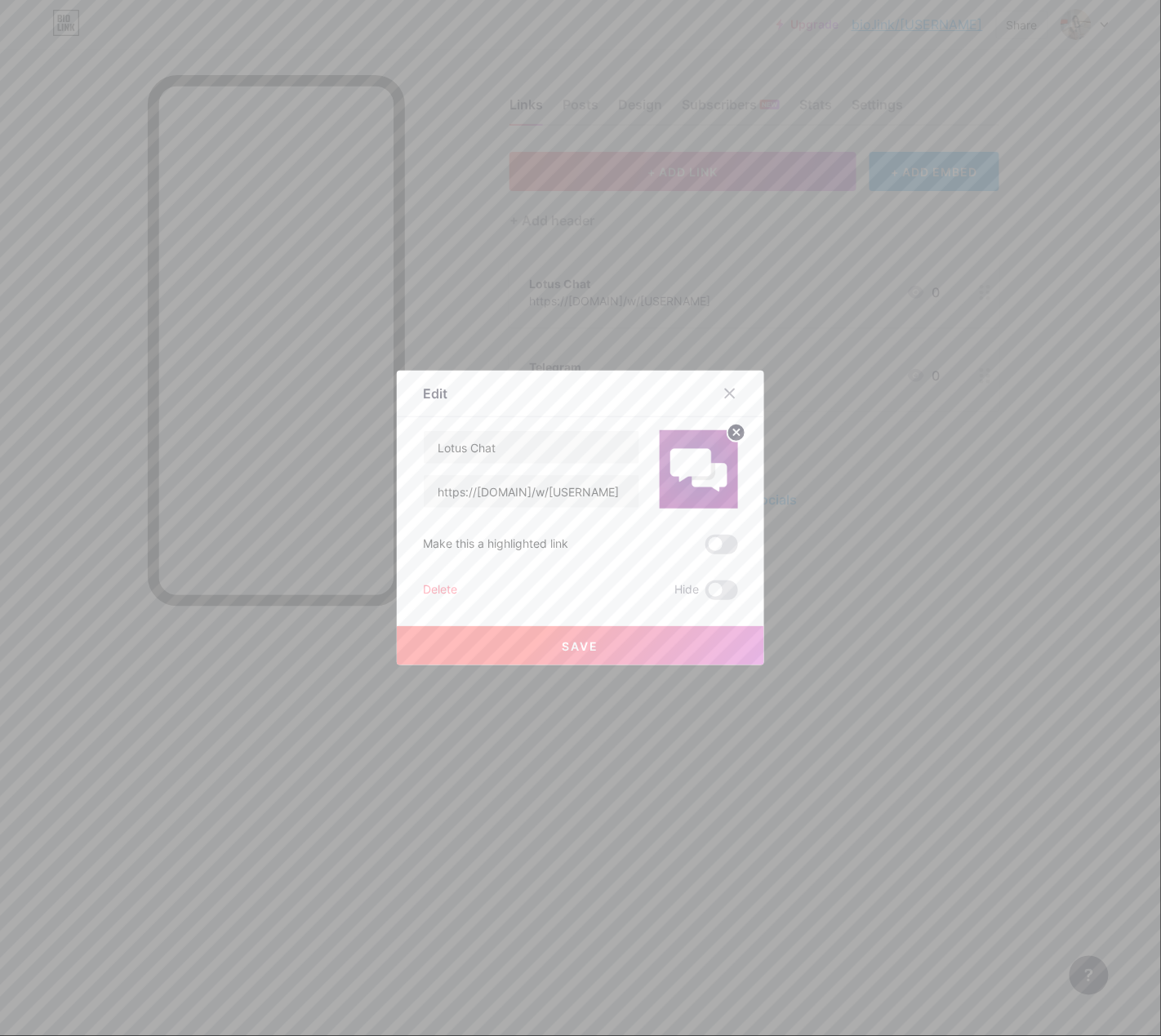 click on "Save" at bounding box center [580, 646] 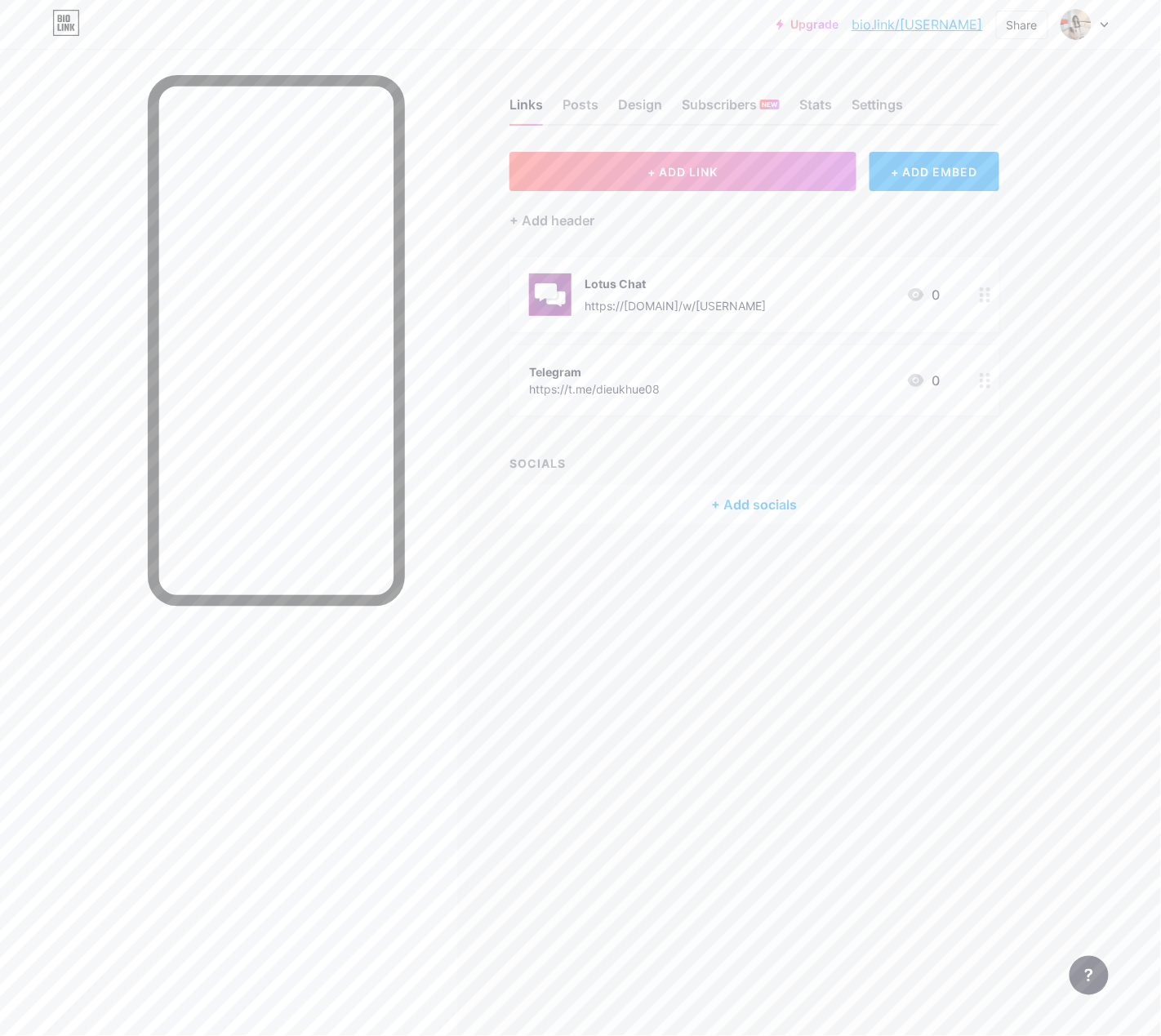 click 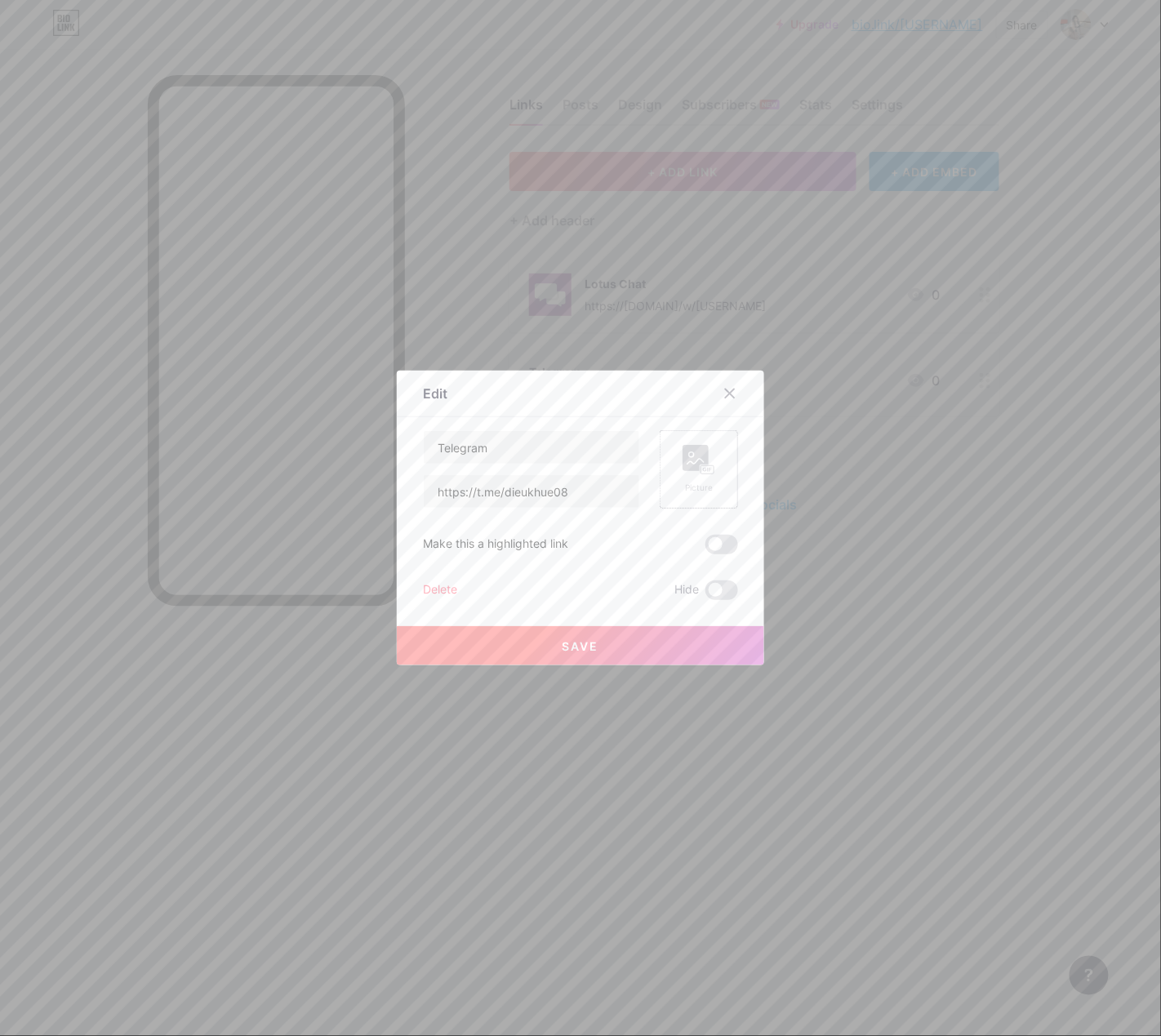 click 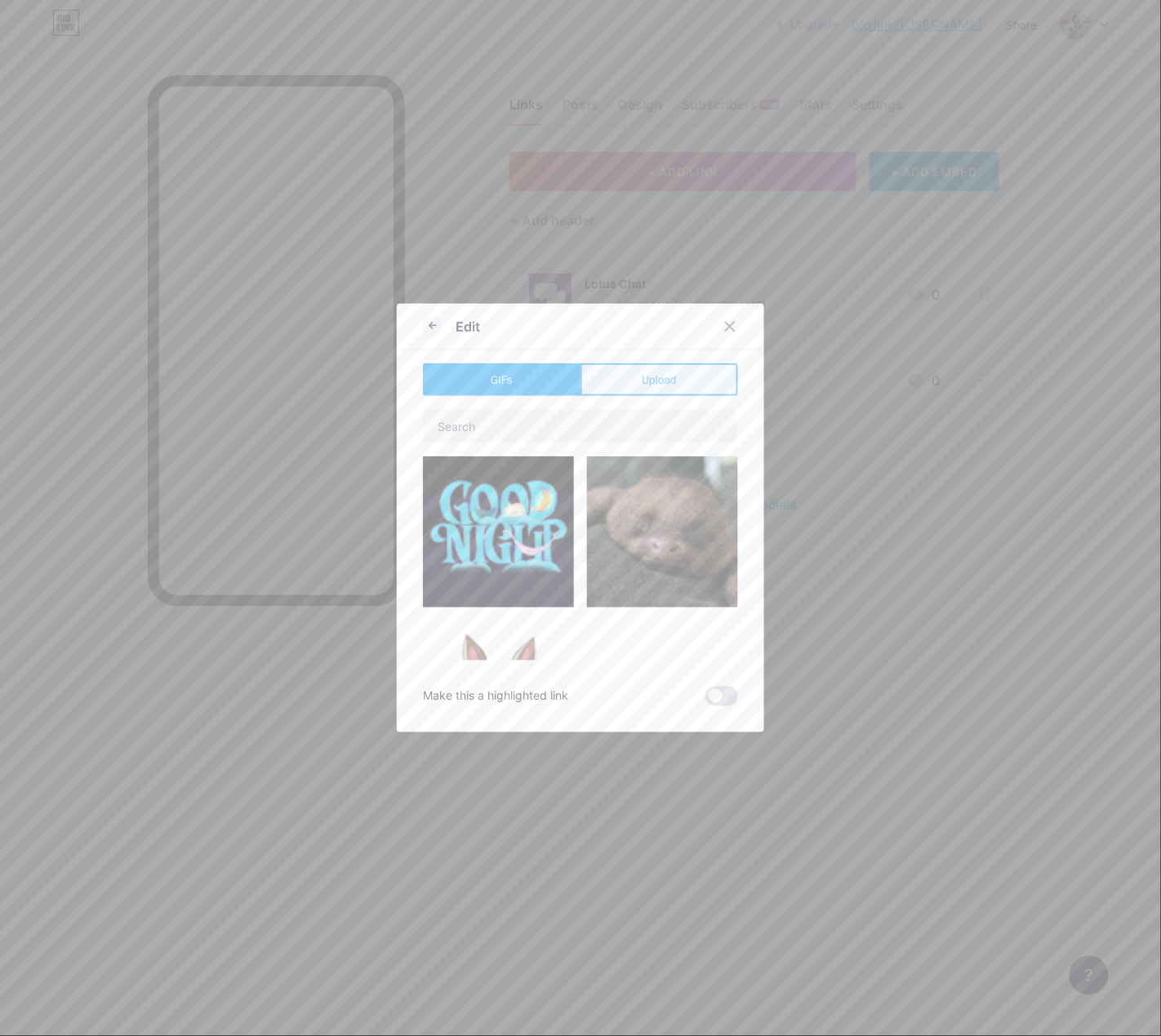 click on "Upload" at bounding box center (659, 380) 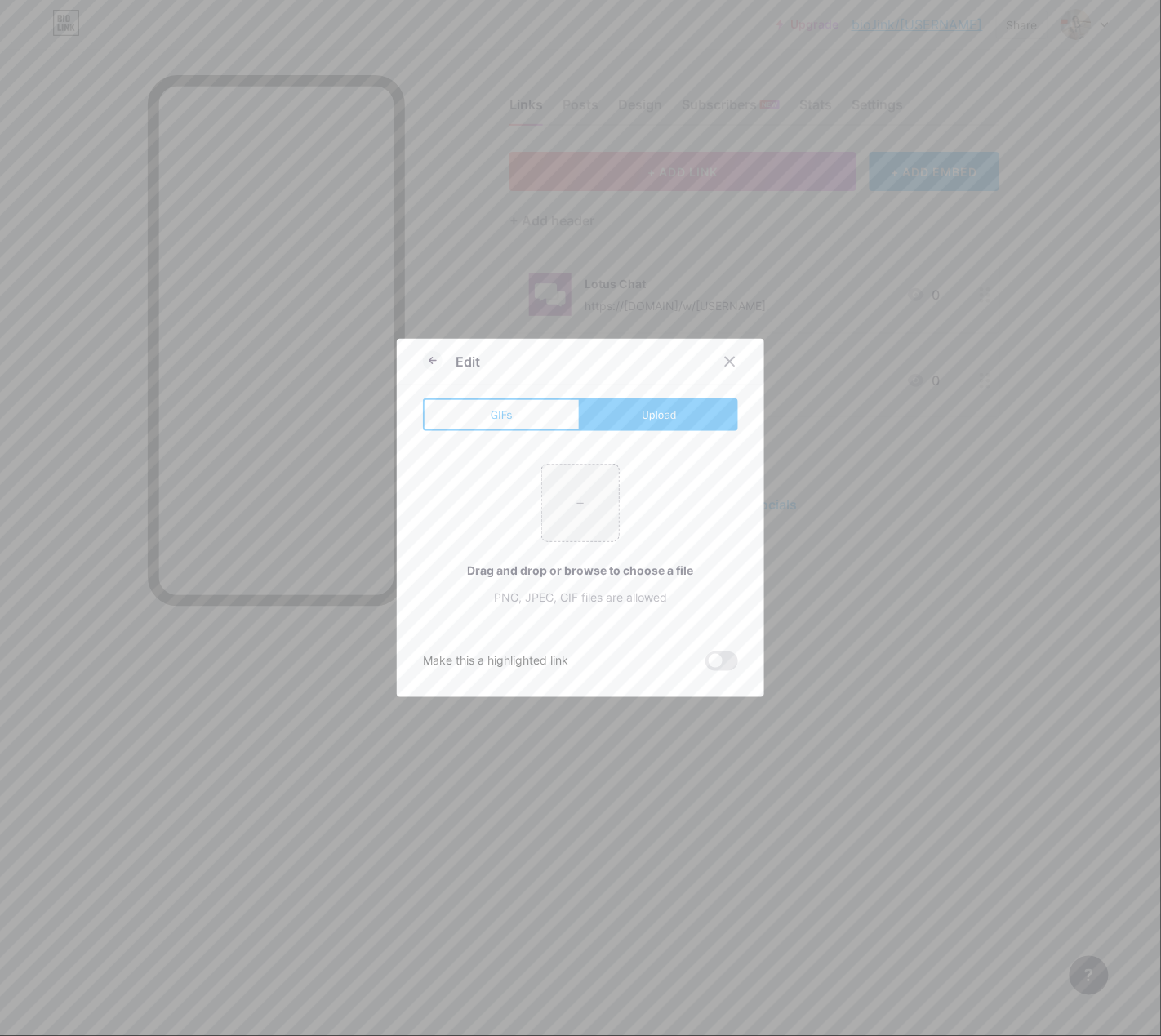click on "Upload" at bounding box center (659, 415) 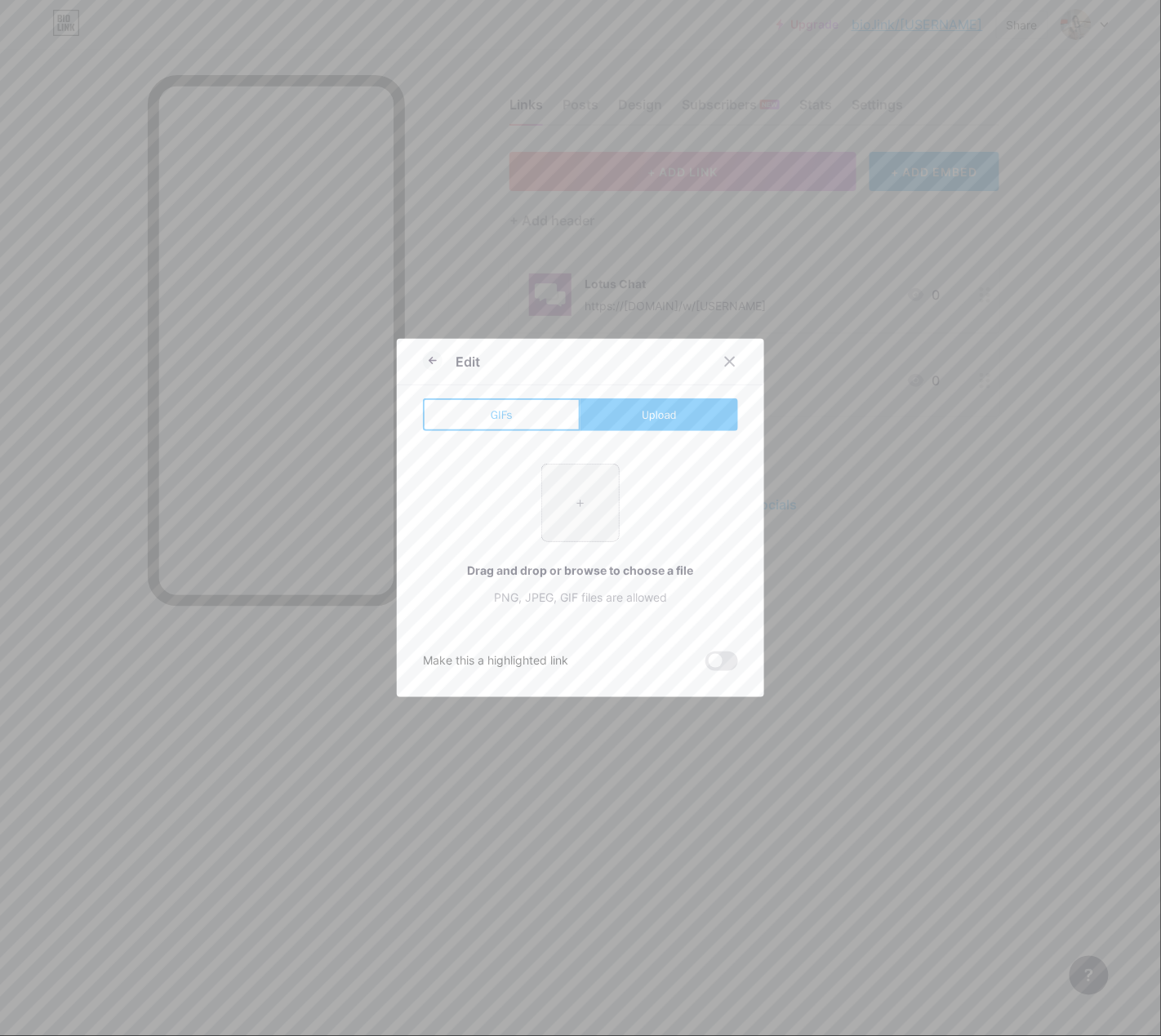 click at bounding box center [580, 503] 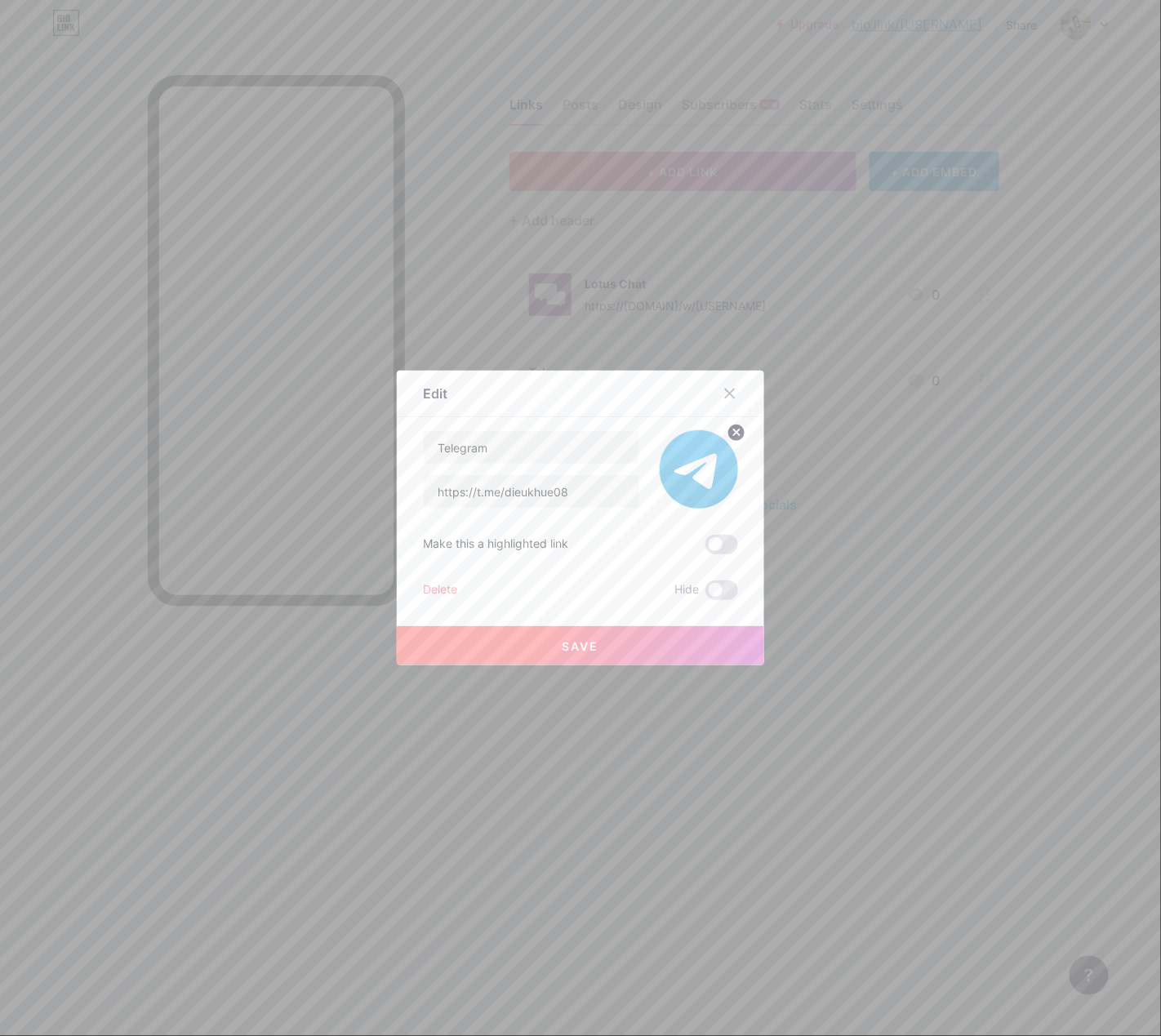 click on "Save" at bounding box center (580, 646) 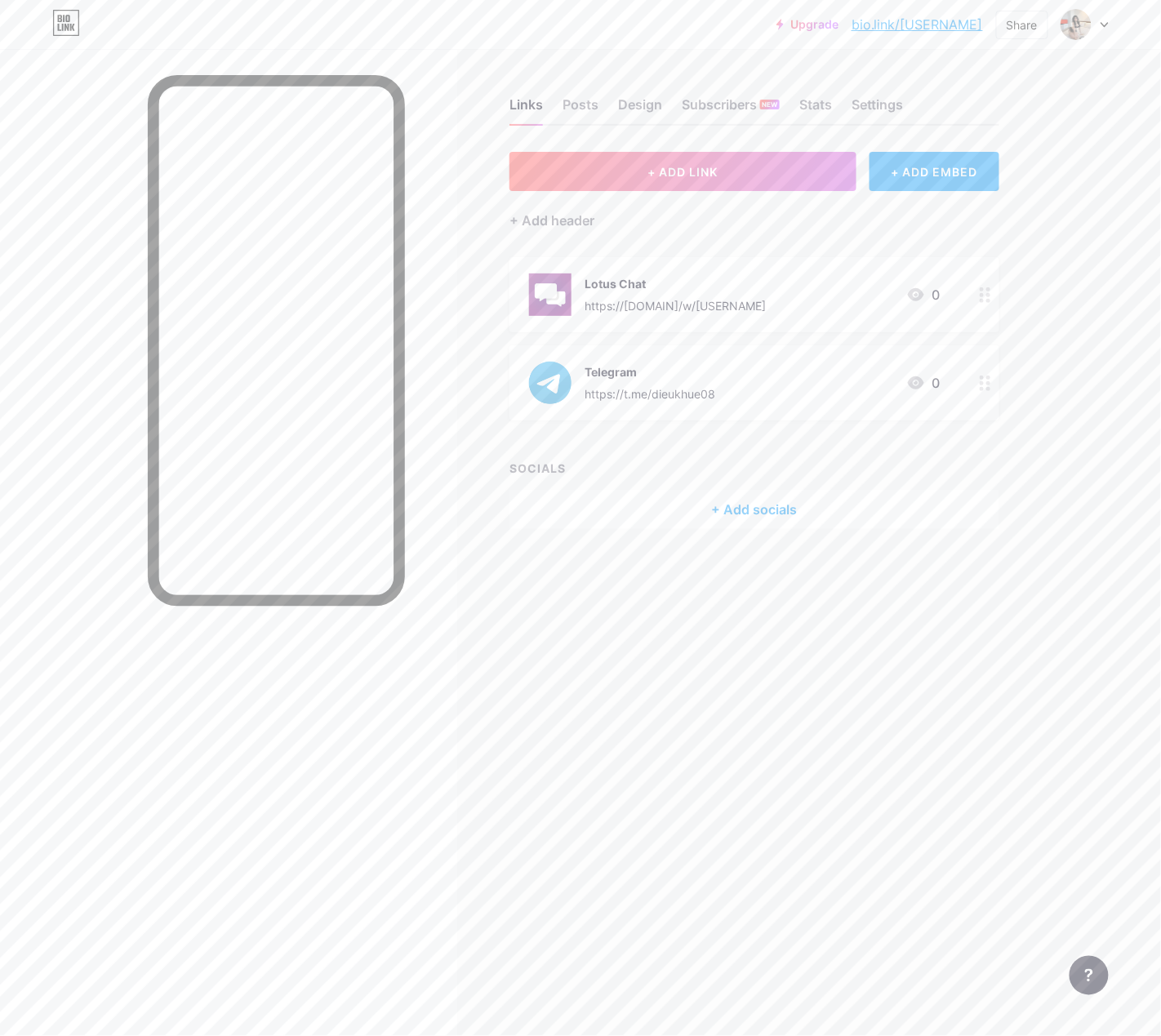 click on "bio.link/[USERNAME]" at bounding box center (917, 24) 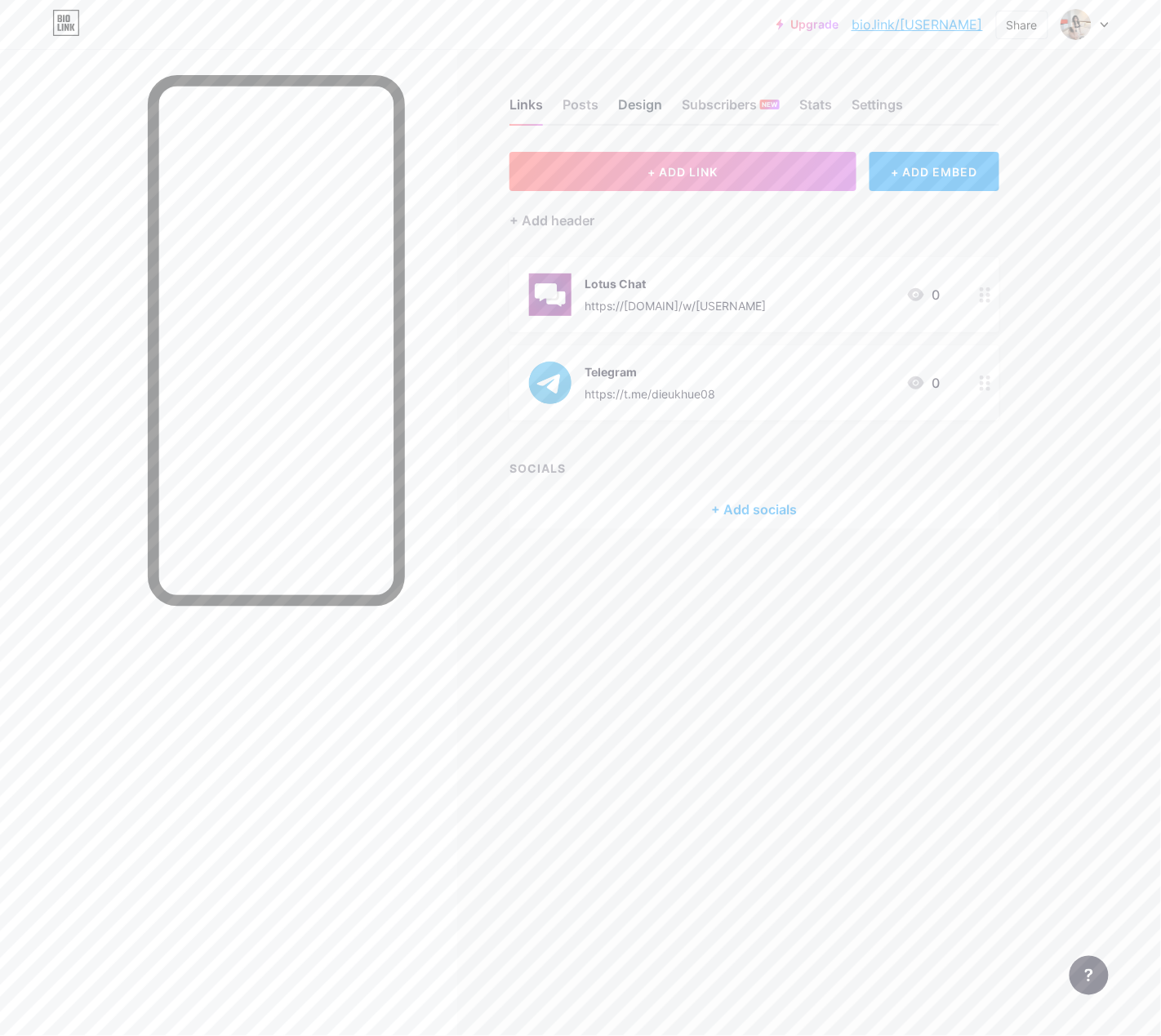 click on "Design" at bounding box center (640, 109) 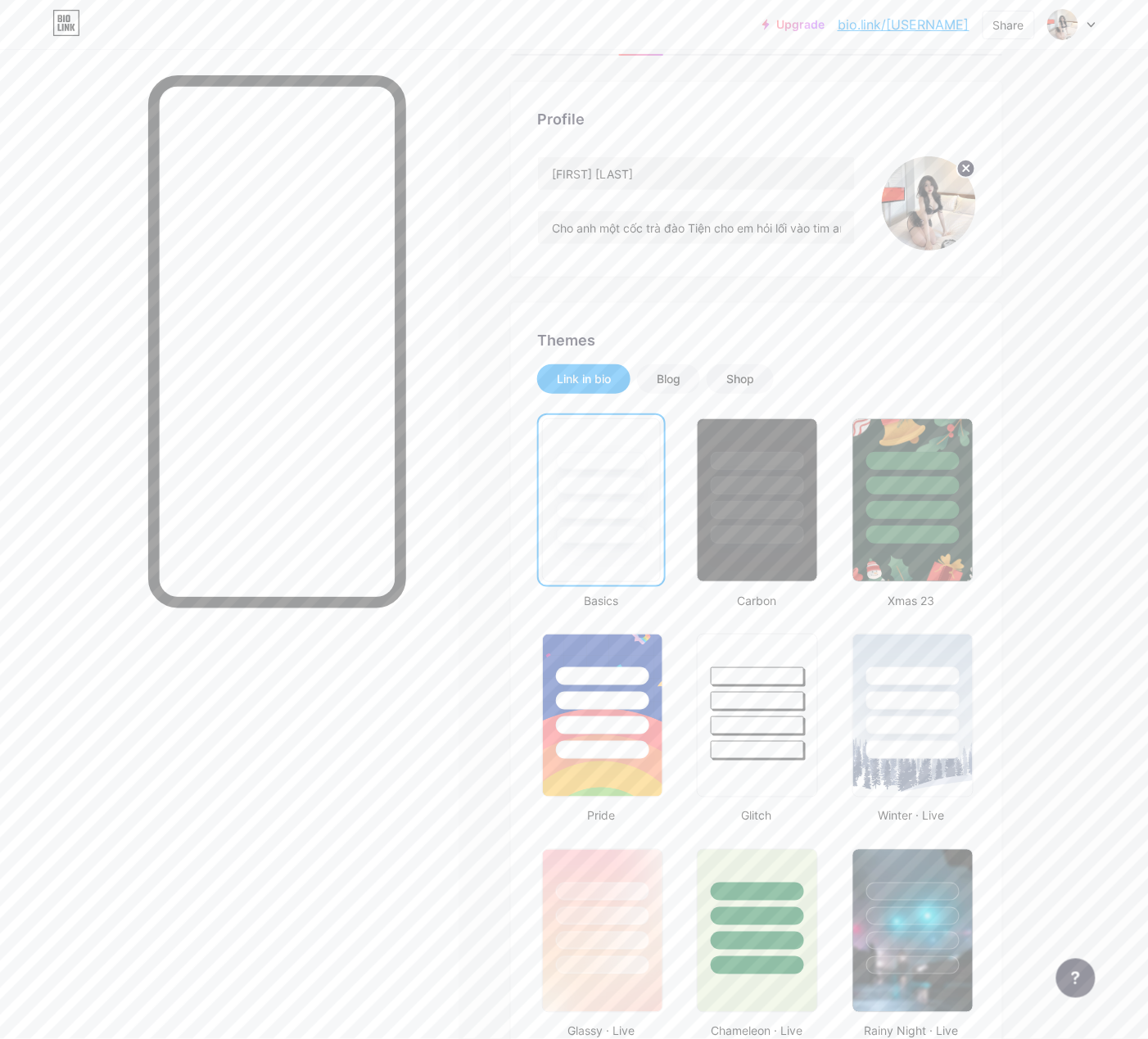 scroll, scrollTop: 109, scrollLeft: 0, axis: vertical 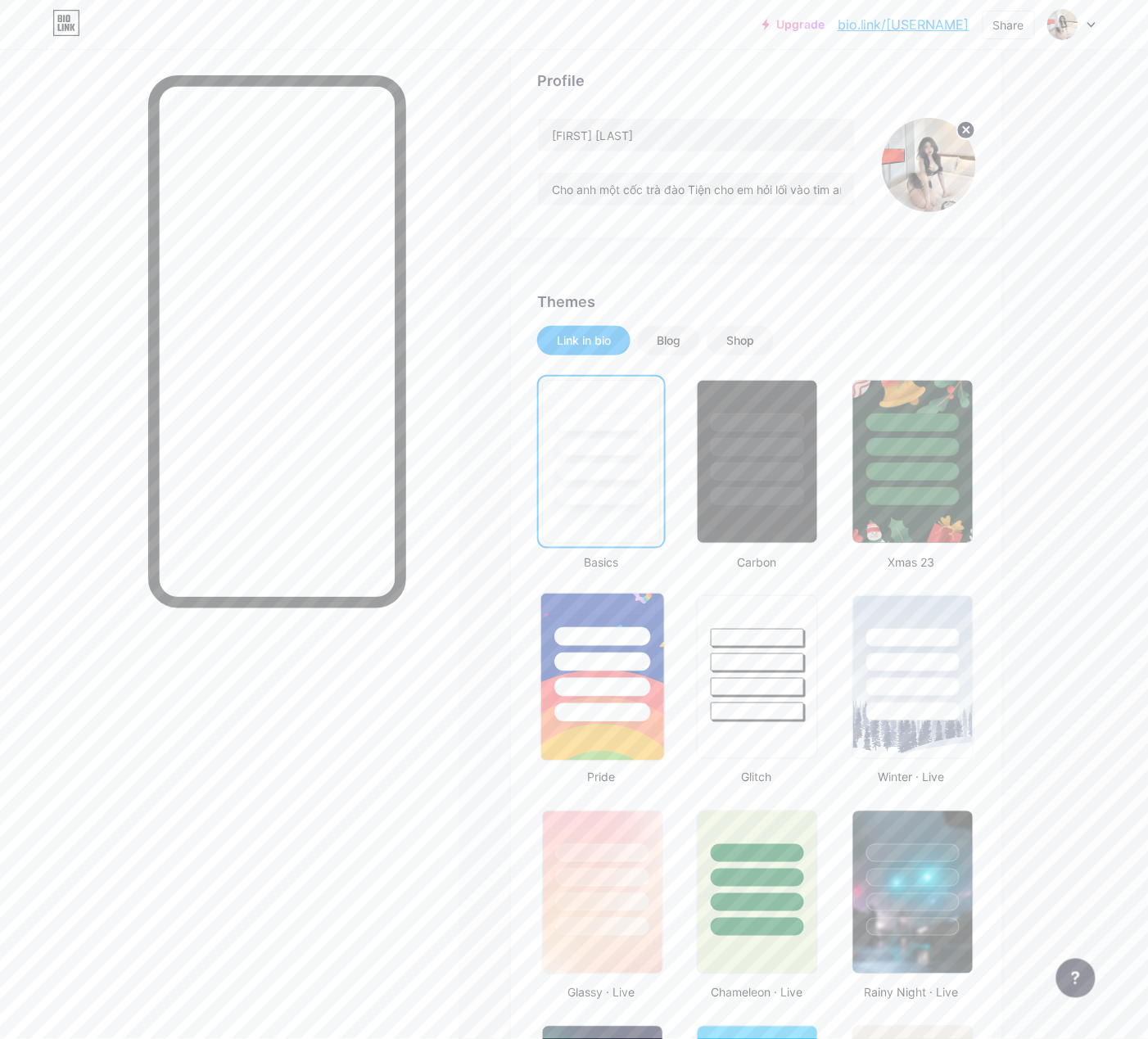 click at bounding box center (602, 687) 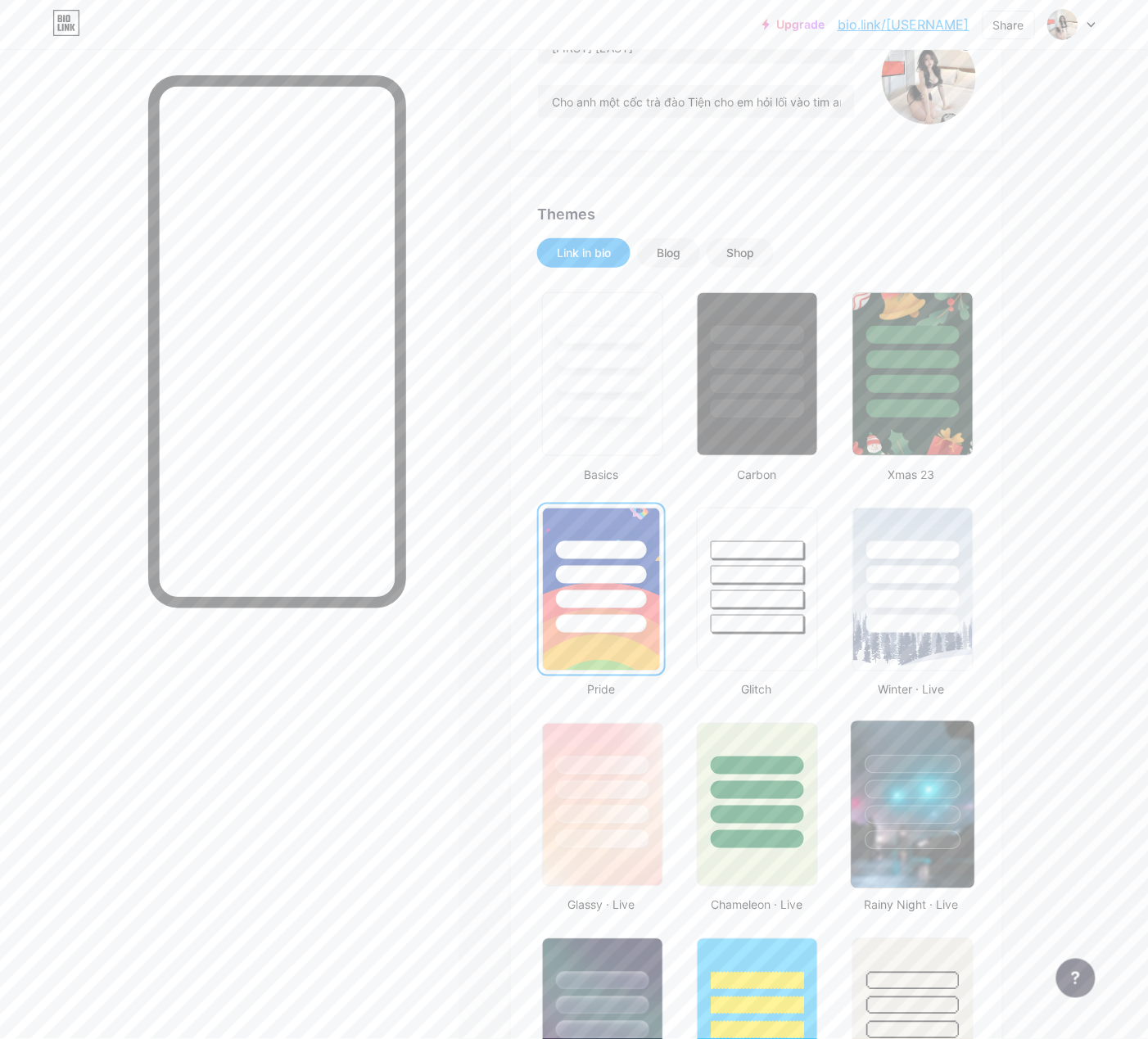 scroll, scrollTop: 109, scrollLeft: 0, axis: vertical 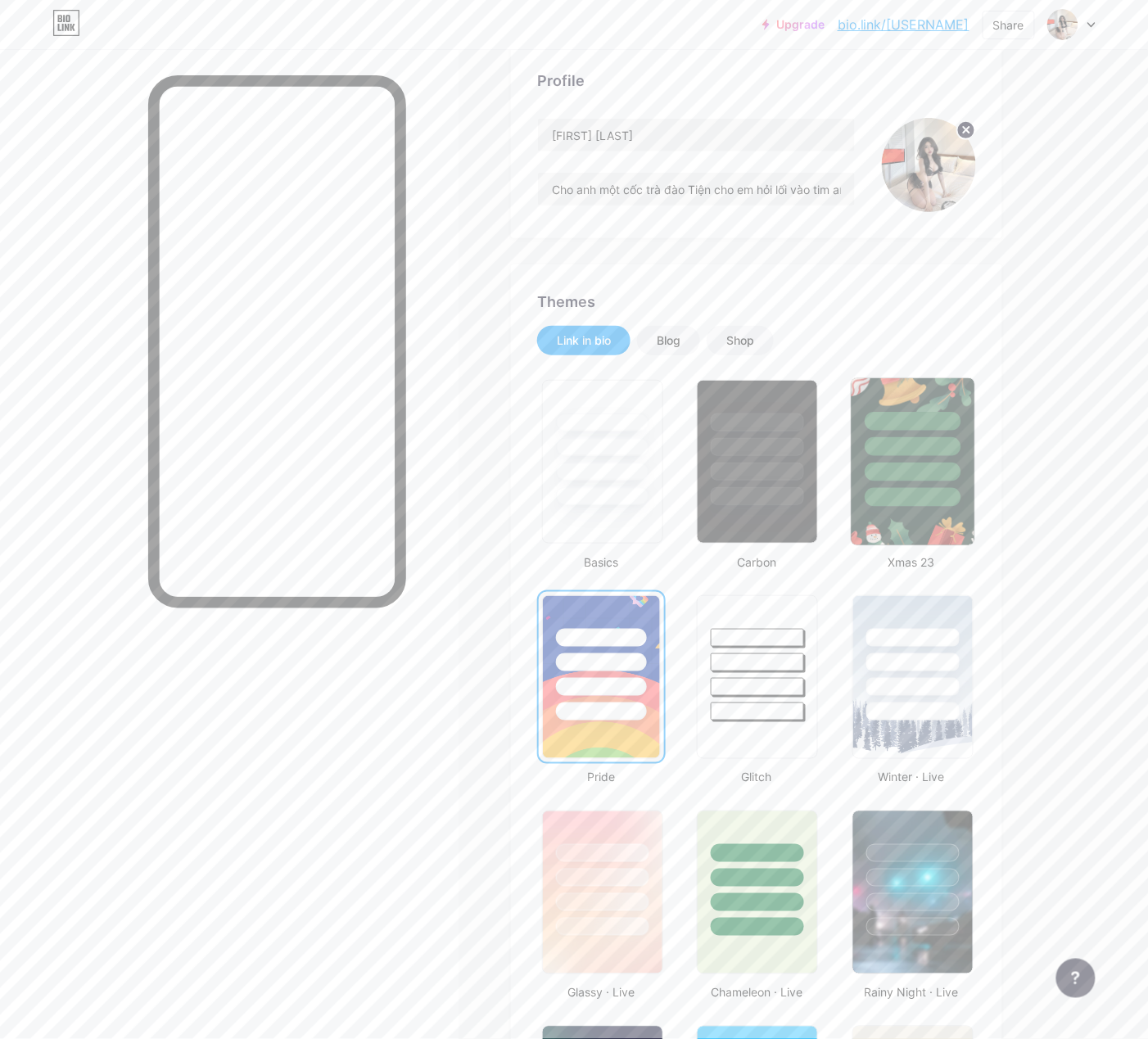 click at bounding box center (912, 462) 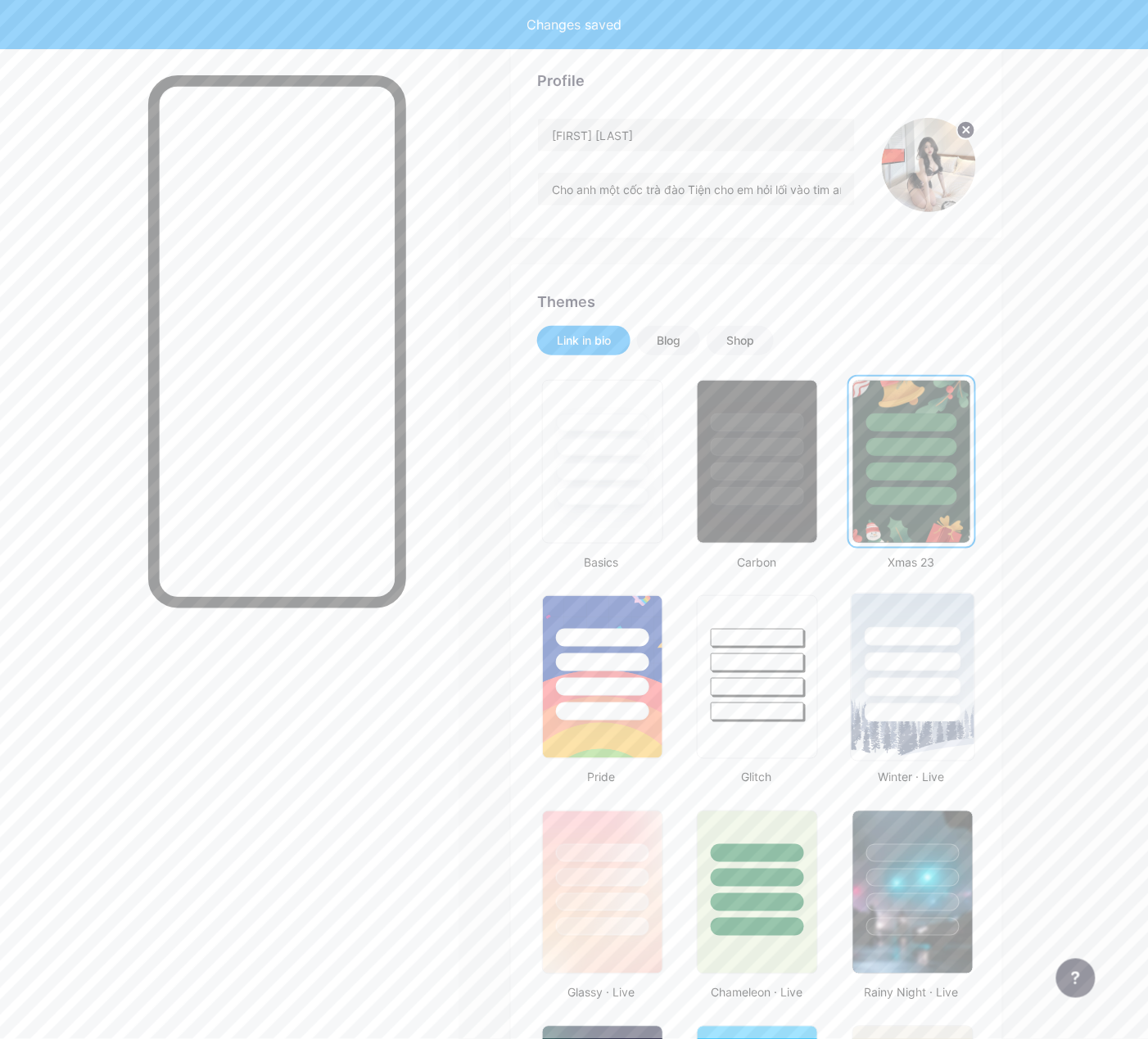 click at bounding box center (912, 662) 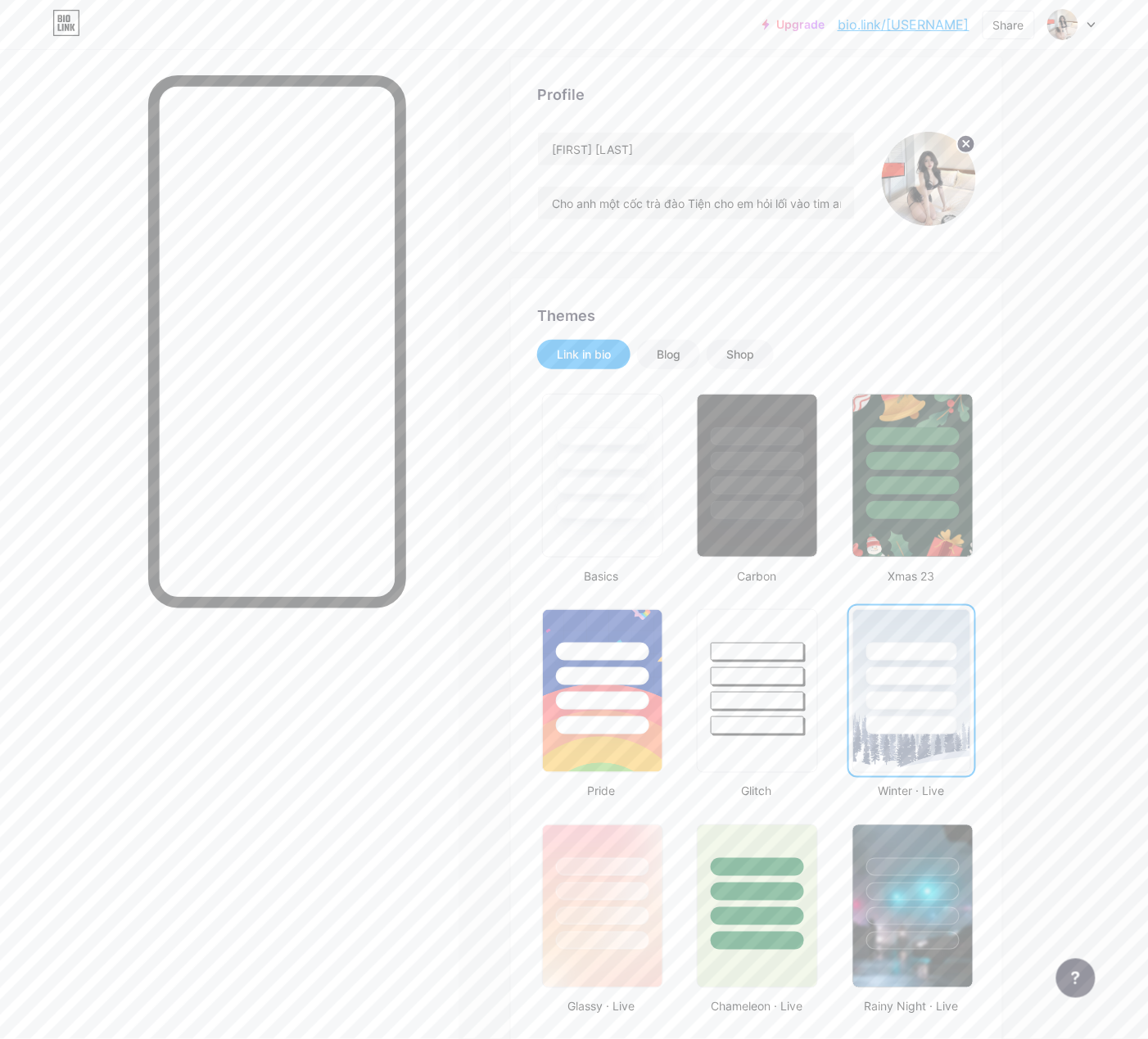 scroll, scrollTop: 0, scrollLeft: 0, axis: both 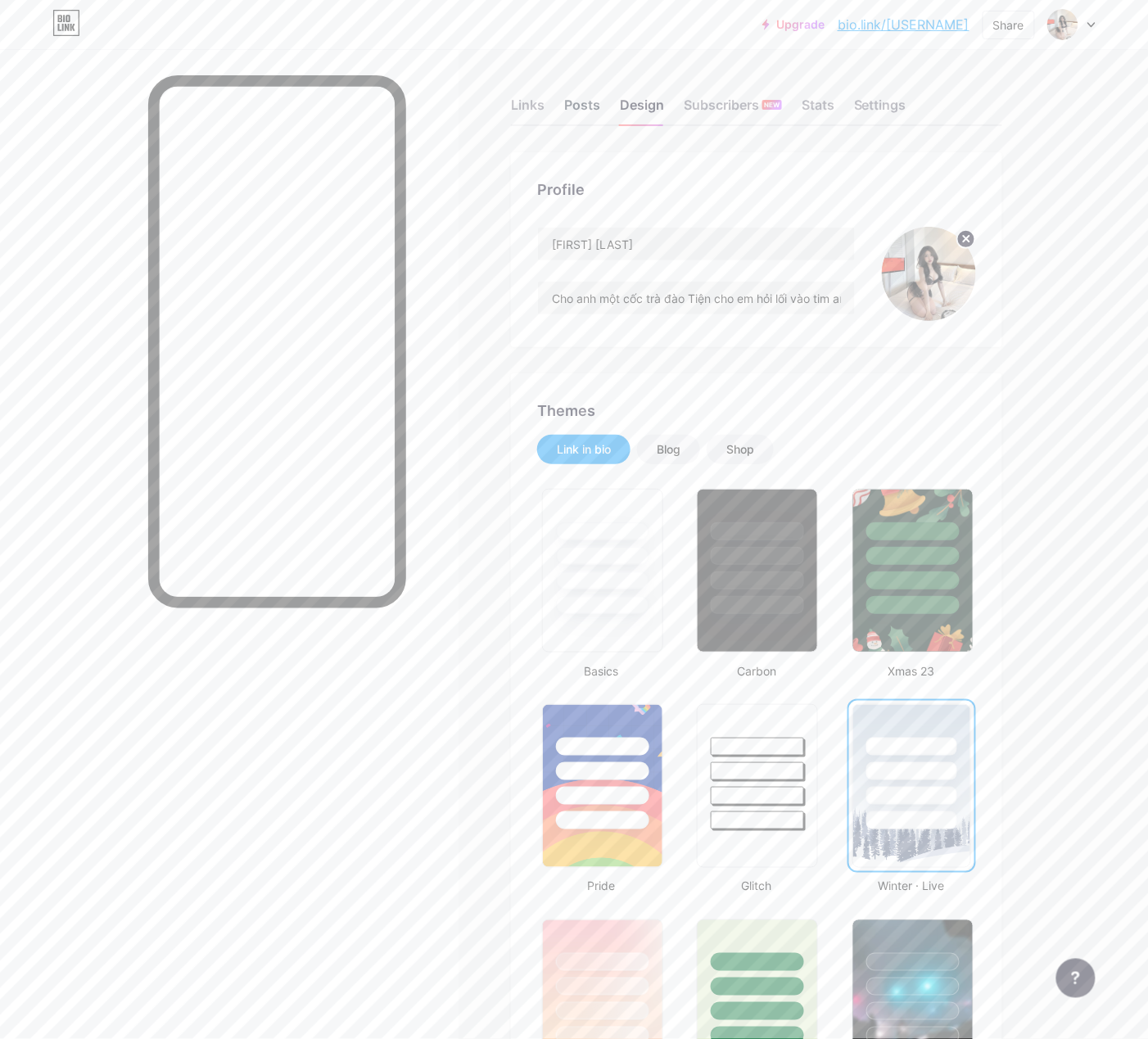 click on "Posts" at bounding box center (582, 110) 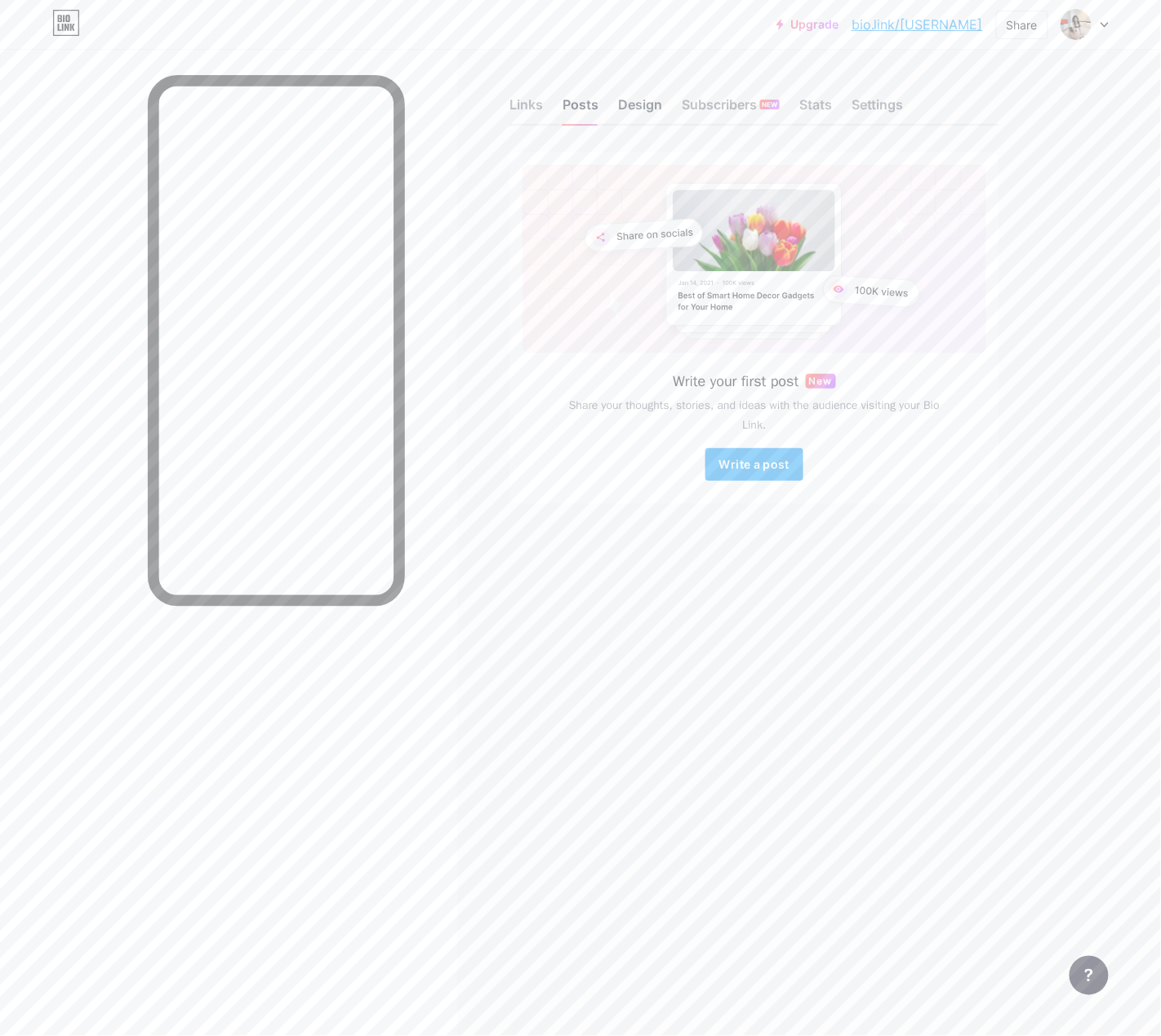 click on "Design" at bounding box center [640, 109] 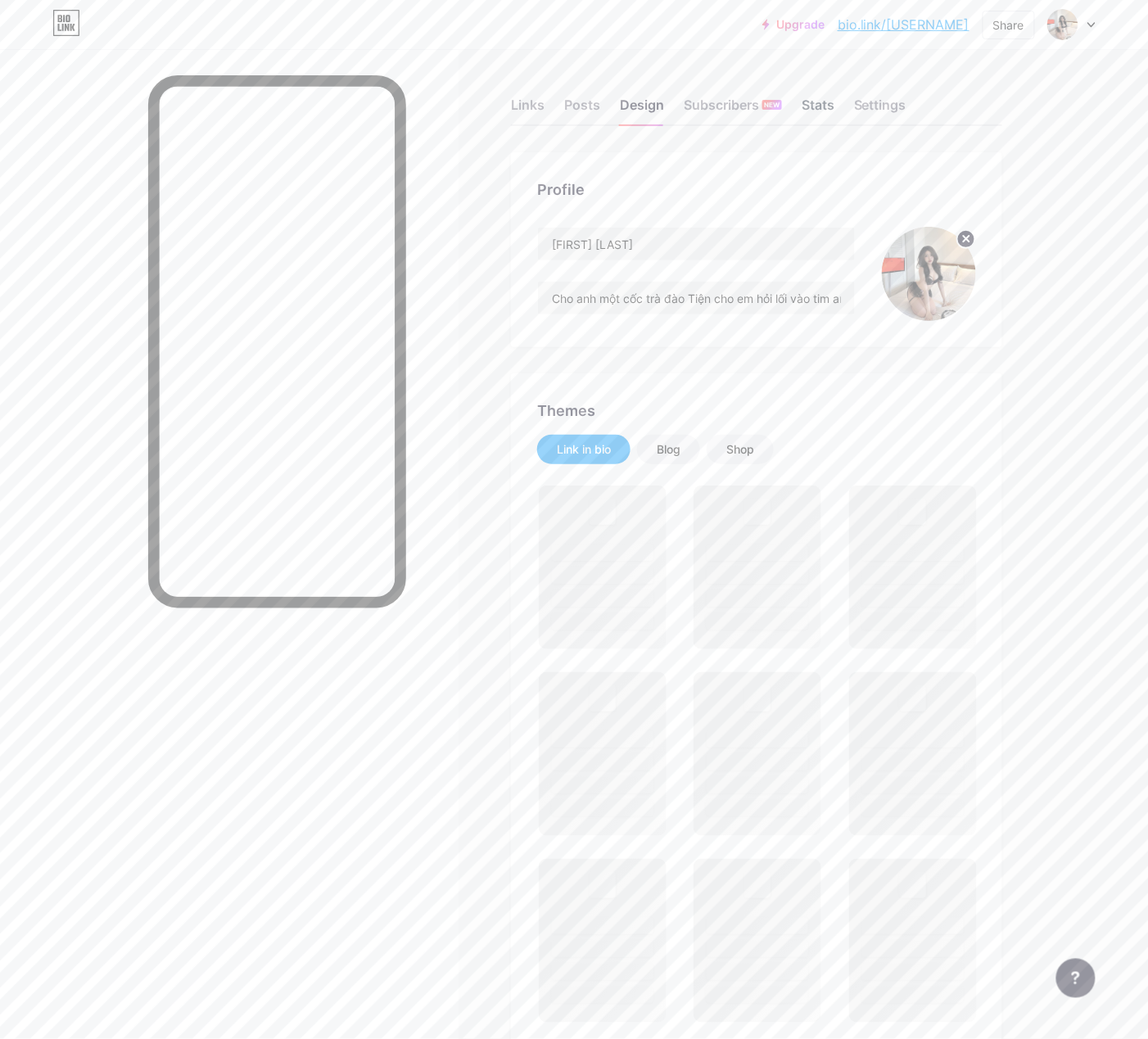 click on "Stats" at bounding box center (818, 110) 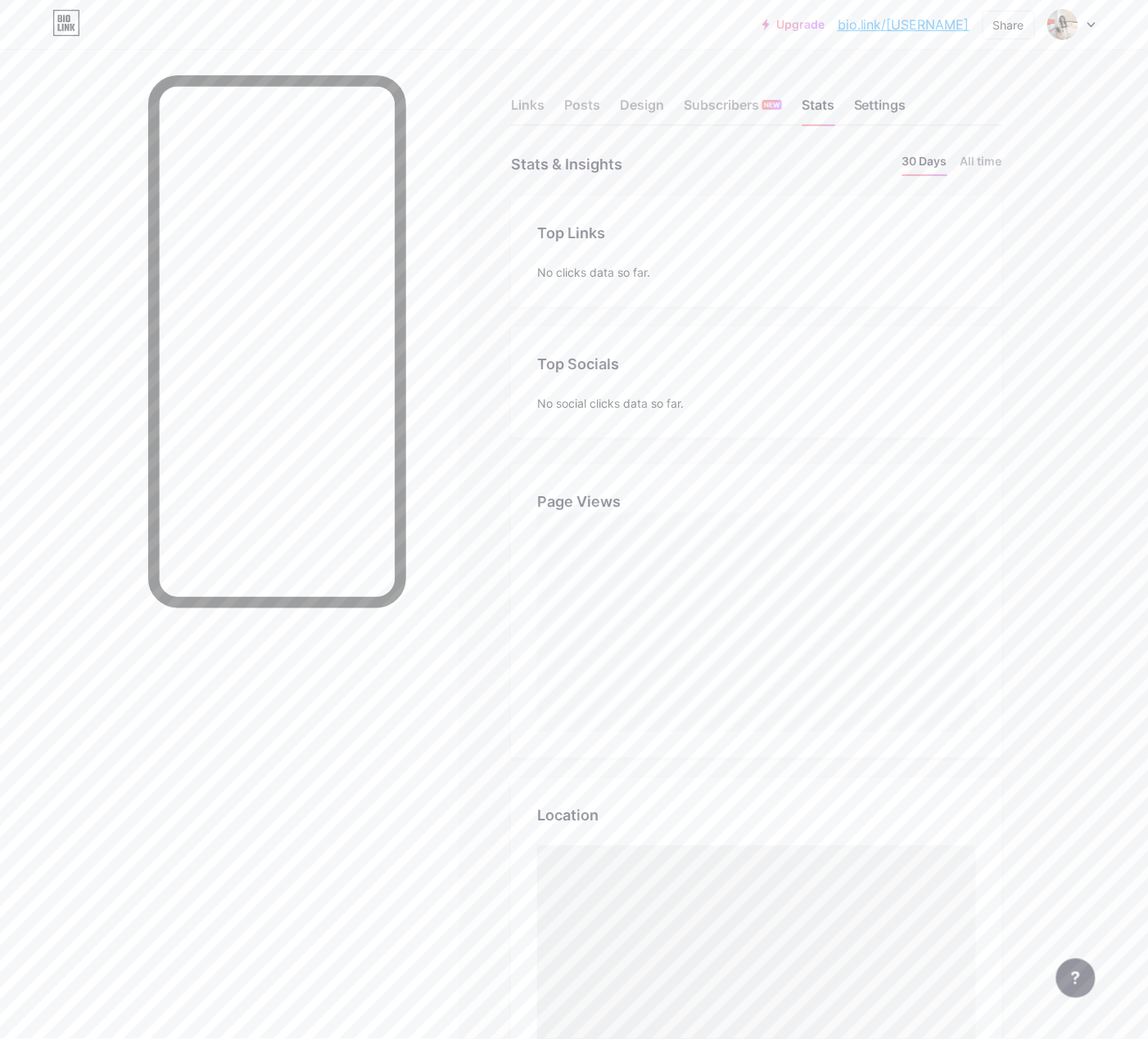 scroll, scrollTop: 817715, scrollLeft: 817681, axis: both 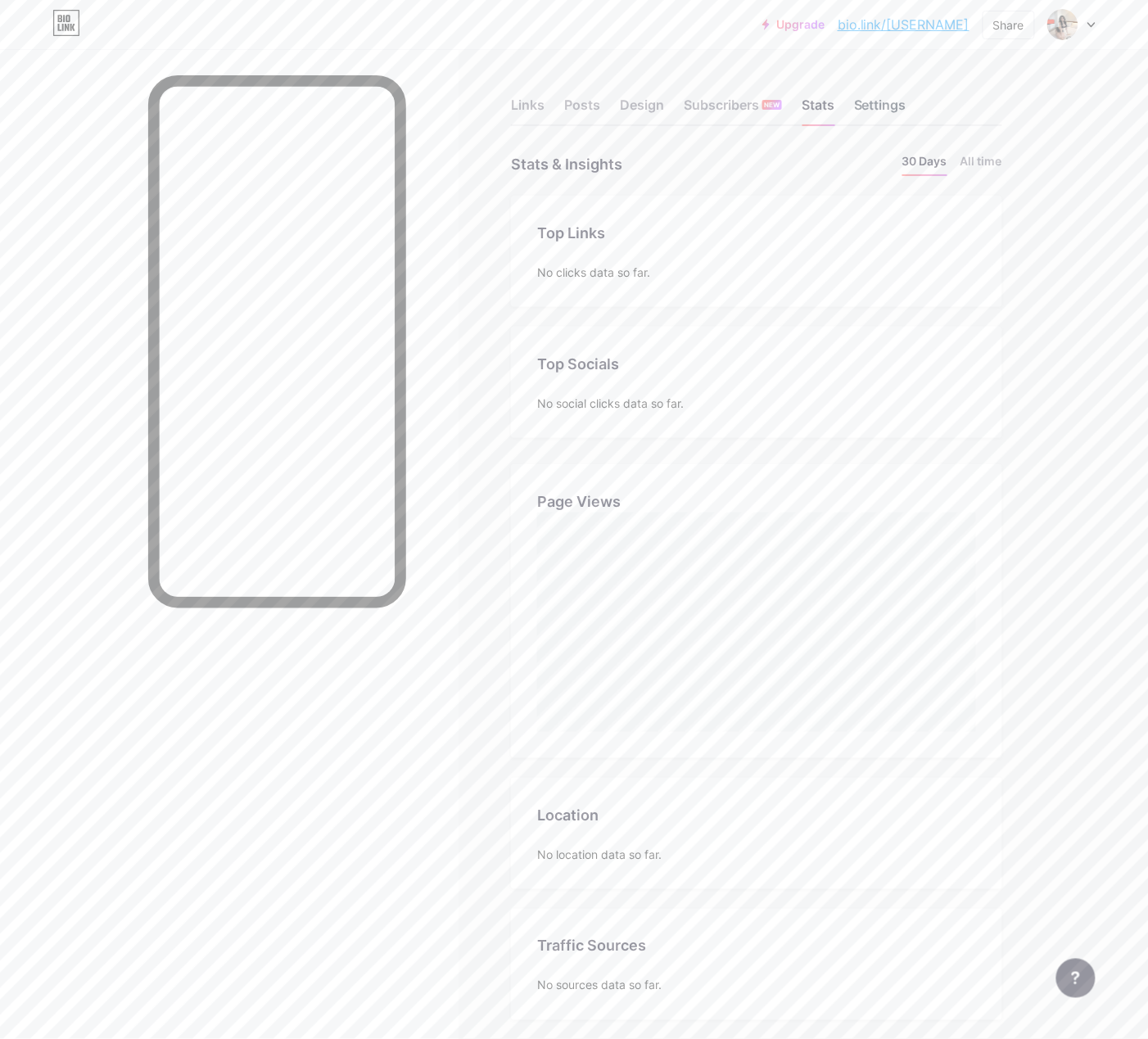 click on "Settings" at bounding box center [880, 110] 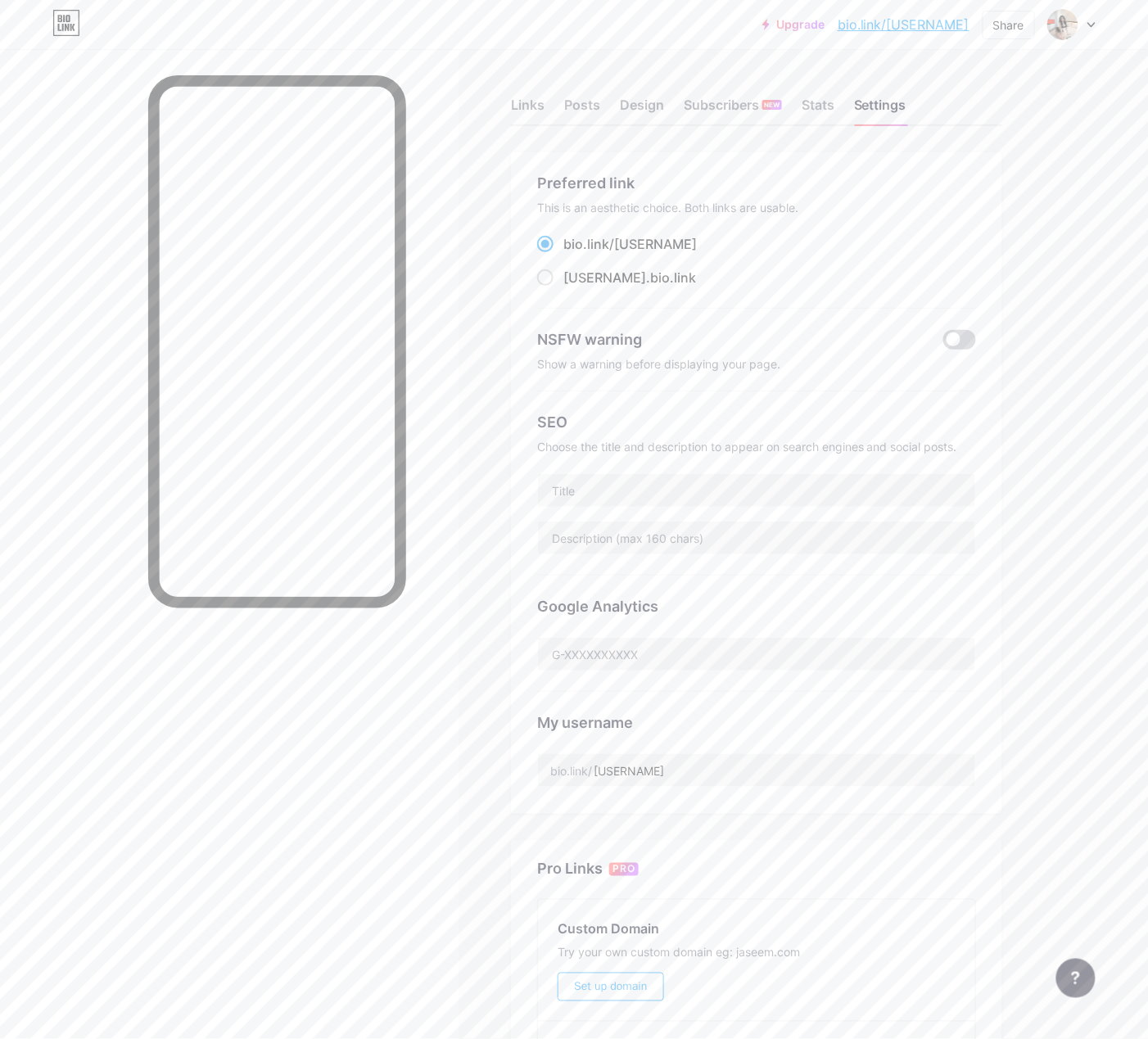 click at bounding box center [960, 340] 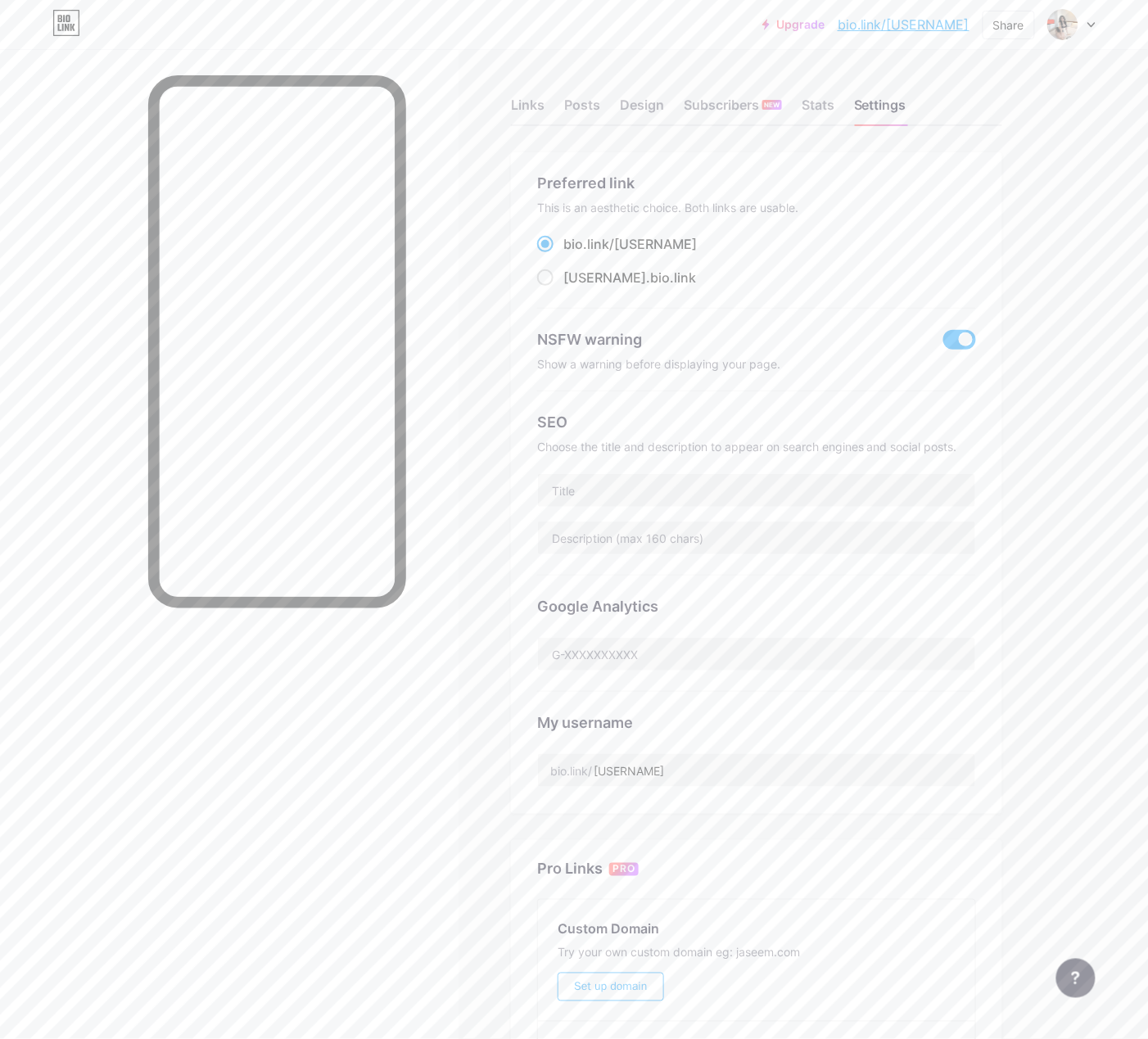 click at bounding box center (960, 340) 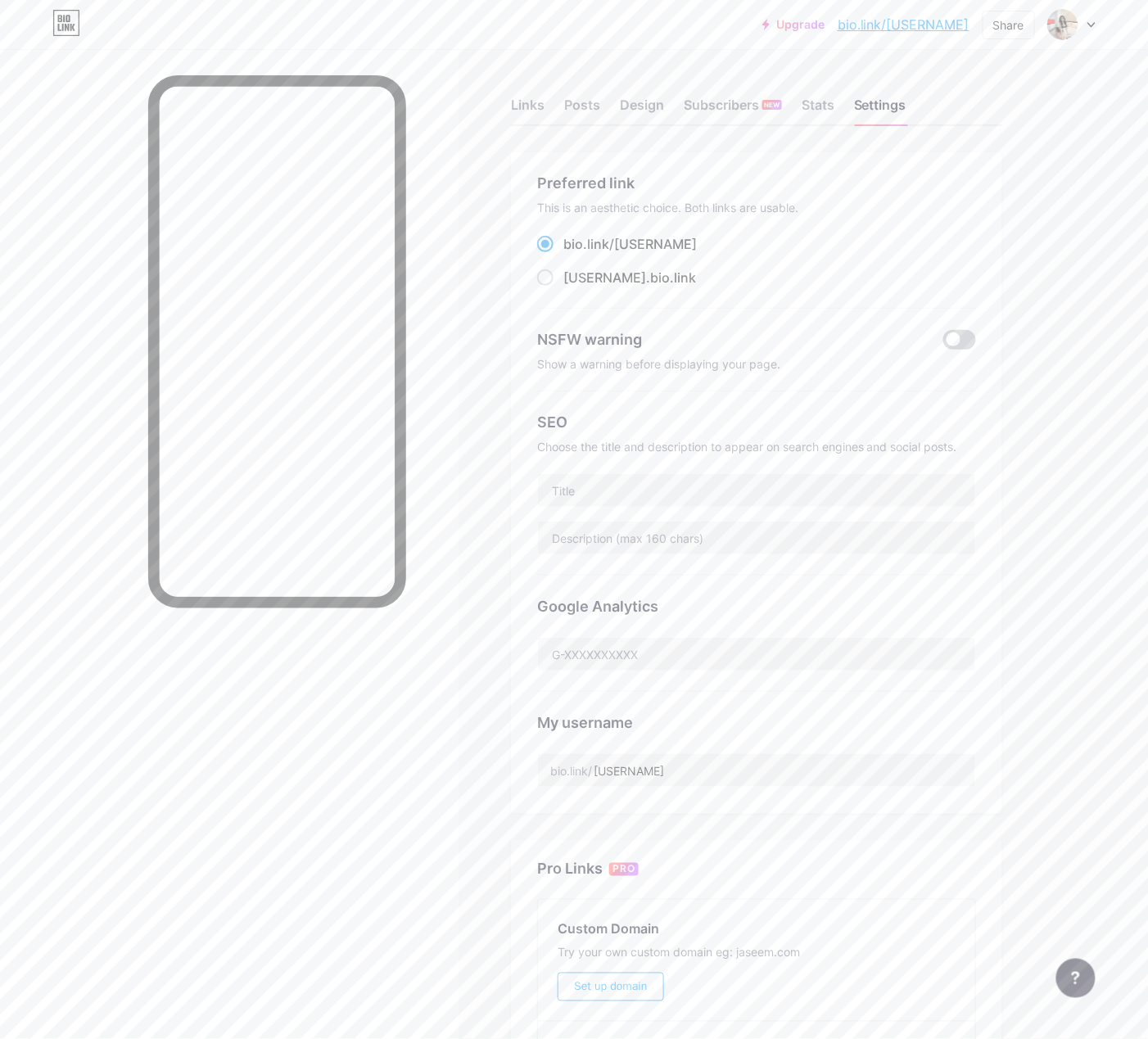 click at bounding box center (960, 340) 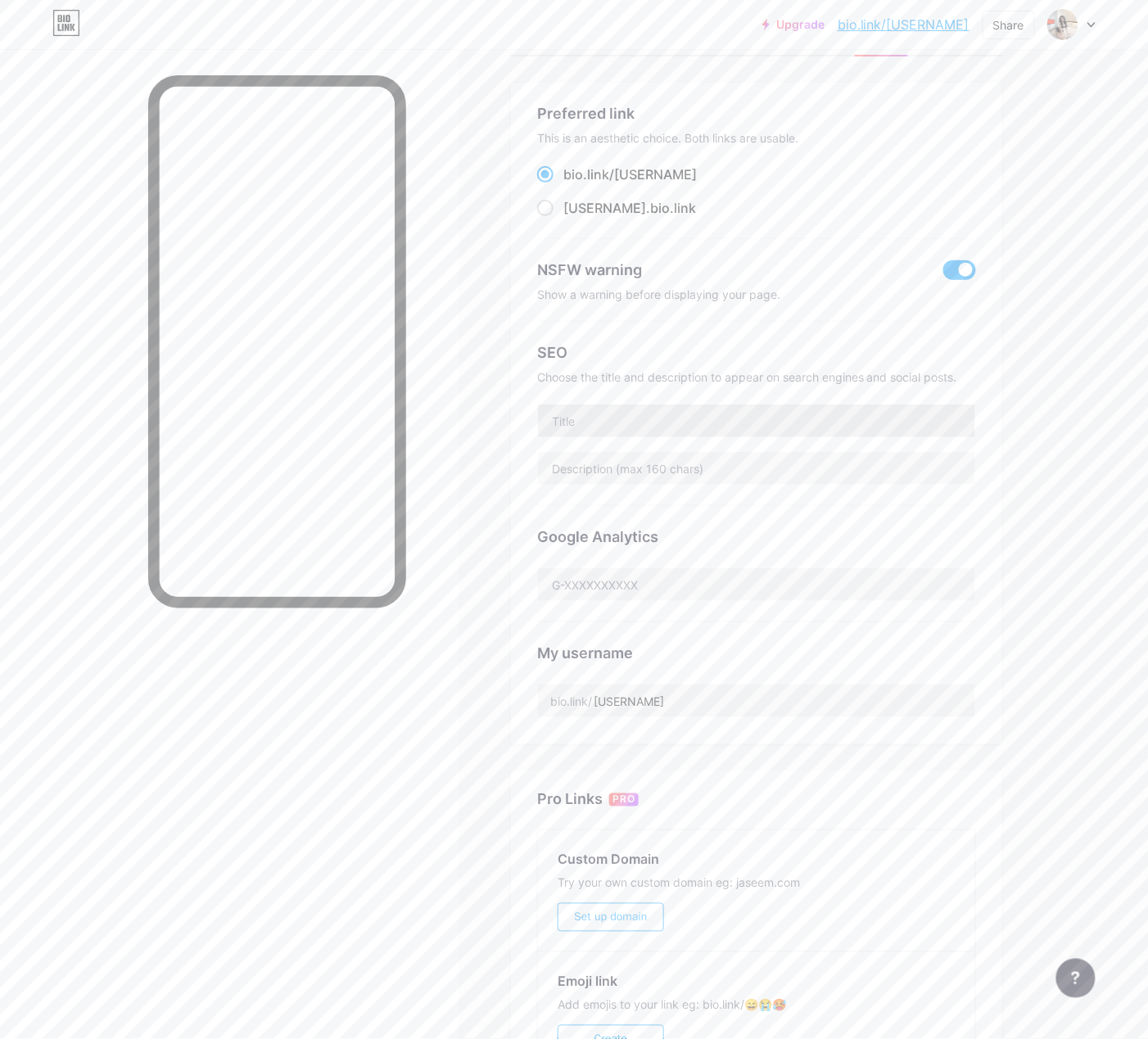 scroll, scrollTop: 109, scrollLeft: 0, axis: vertical 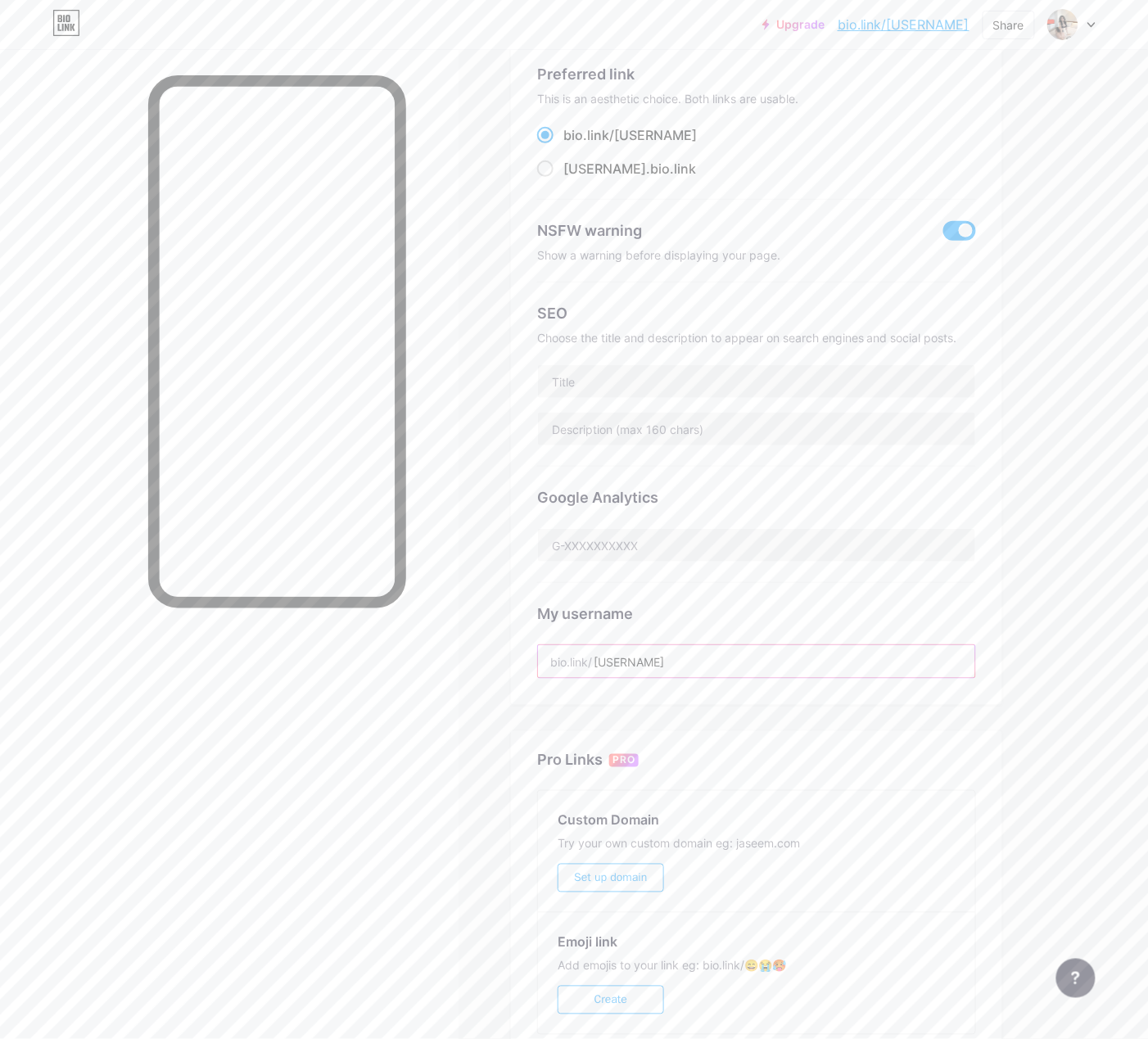 drag, startPoint x: 652, startPoint y: 663, endPoint x: 593, endPoint y: 670, distance: 59.413803 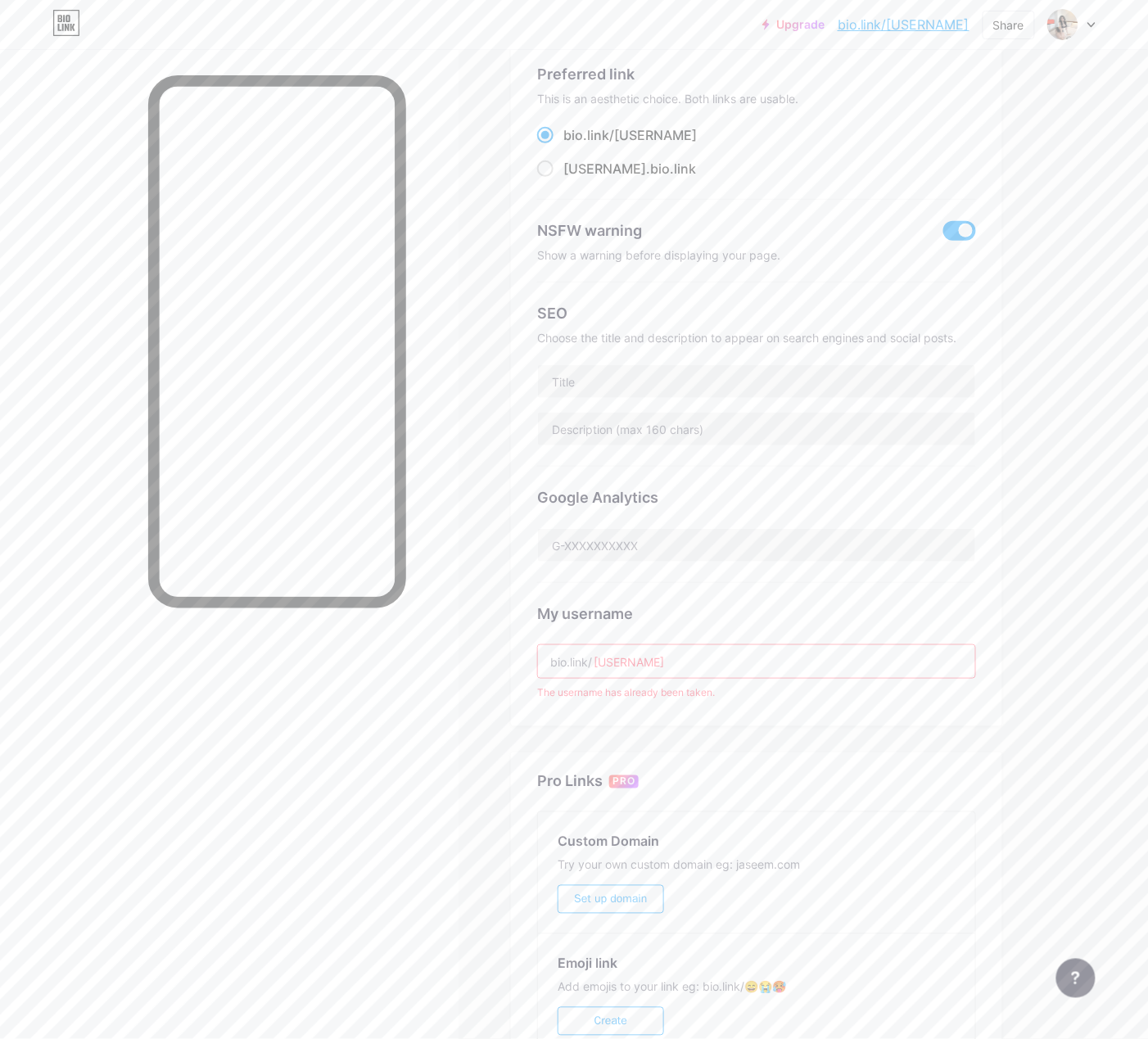 click on "[USERNAME]" at bounding box center [757, 662] 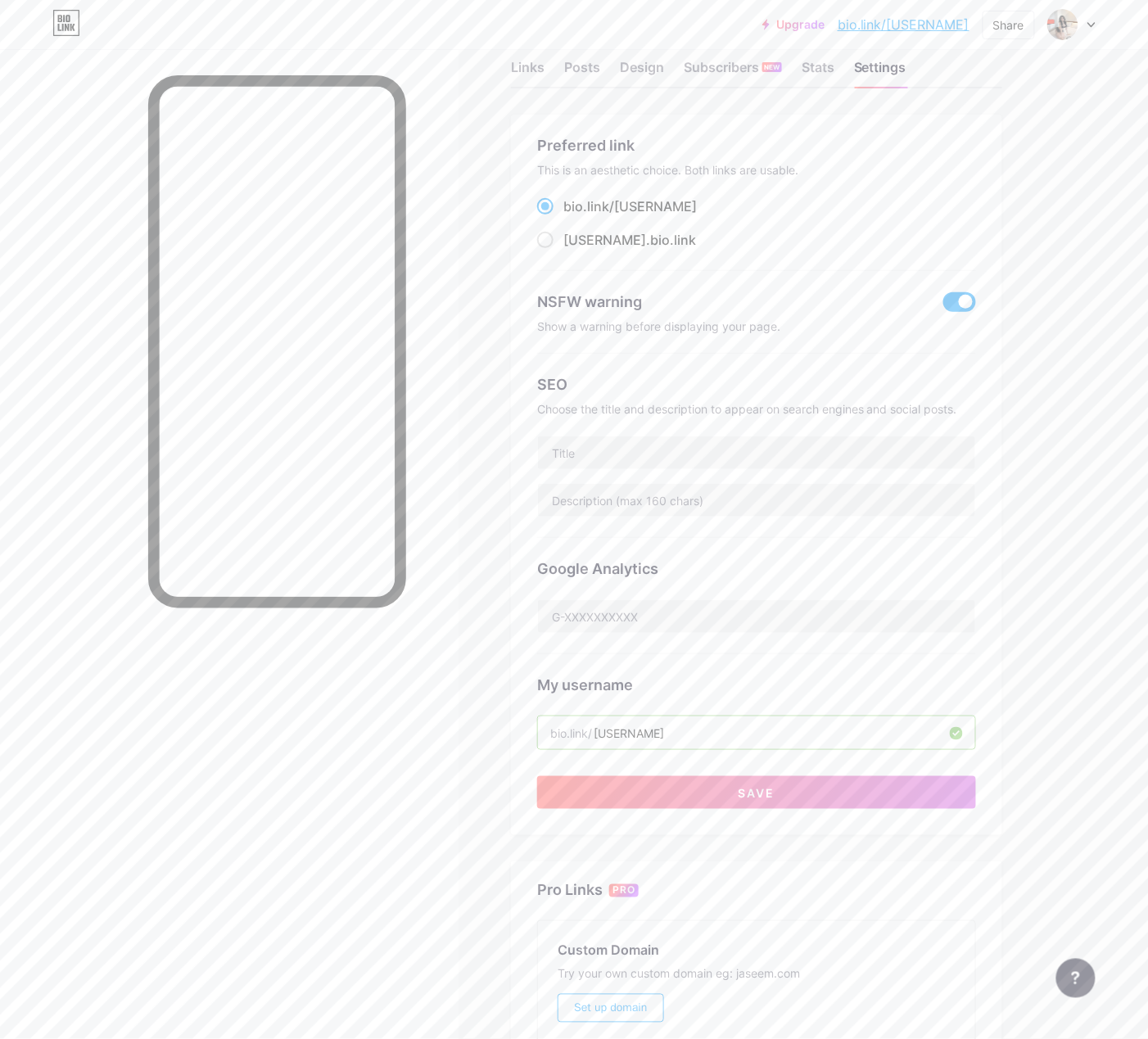 scroll, scrollTop: 0, scrollLeft: 0, axis: both 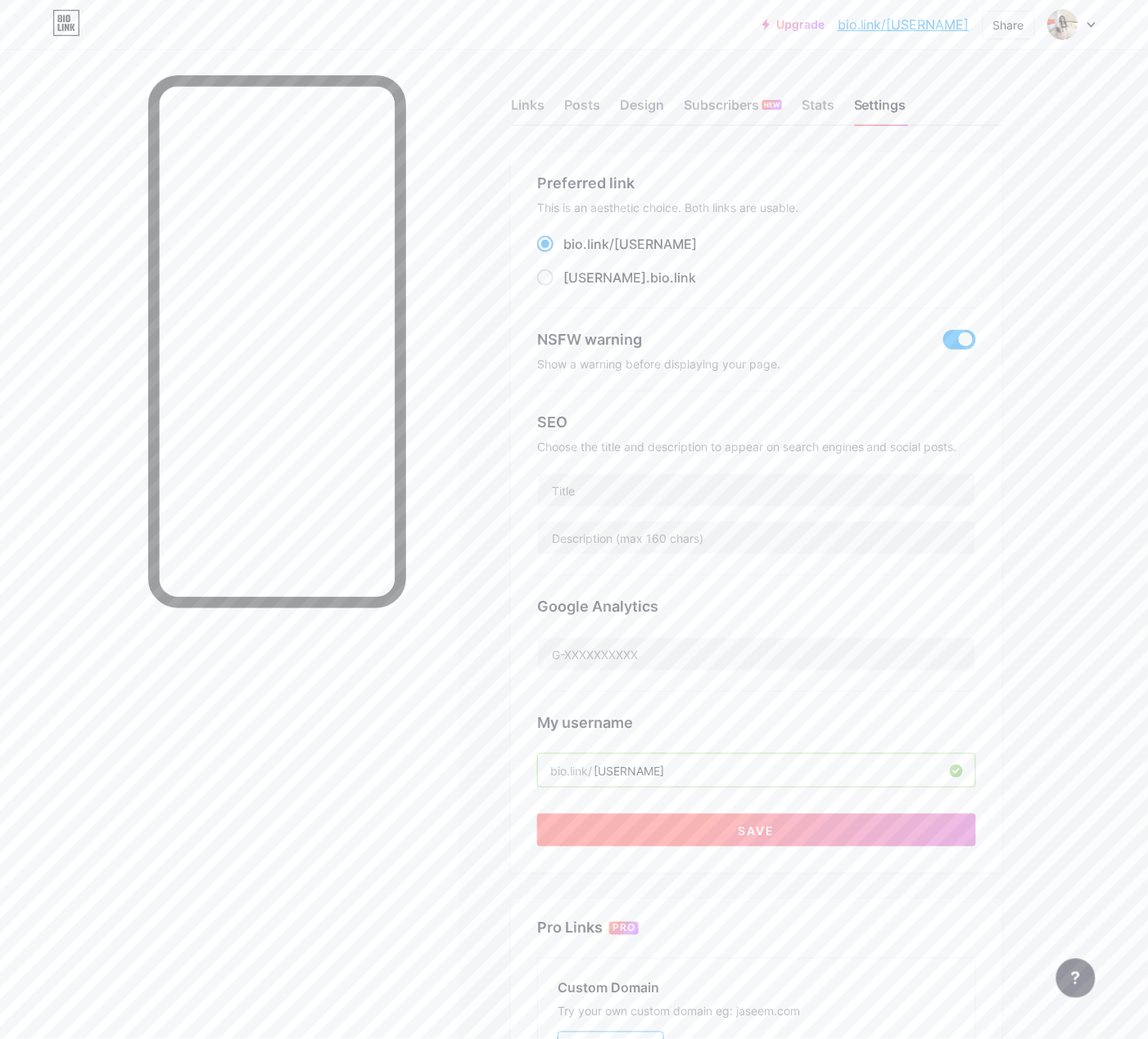 type on "[USERNAME]" 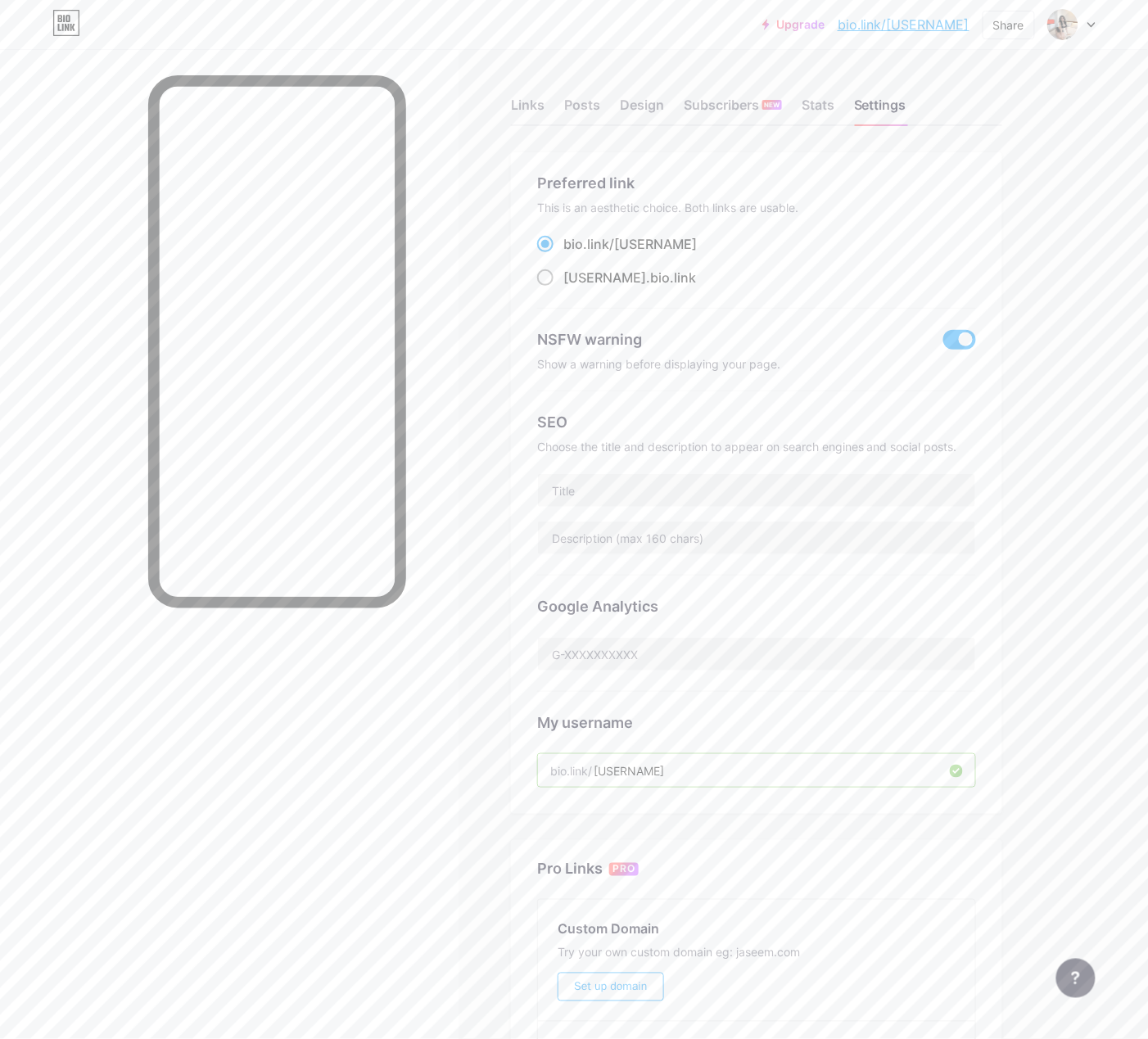 click at bounding box center (545, 278) 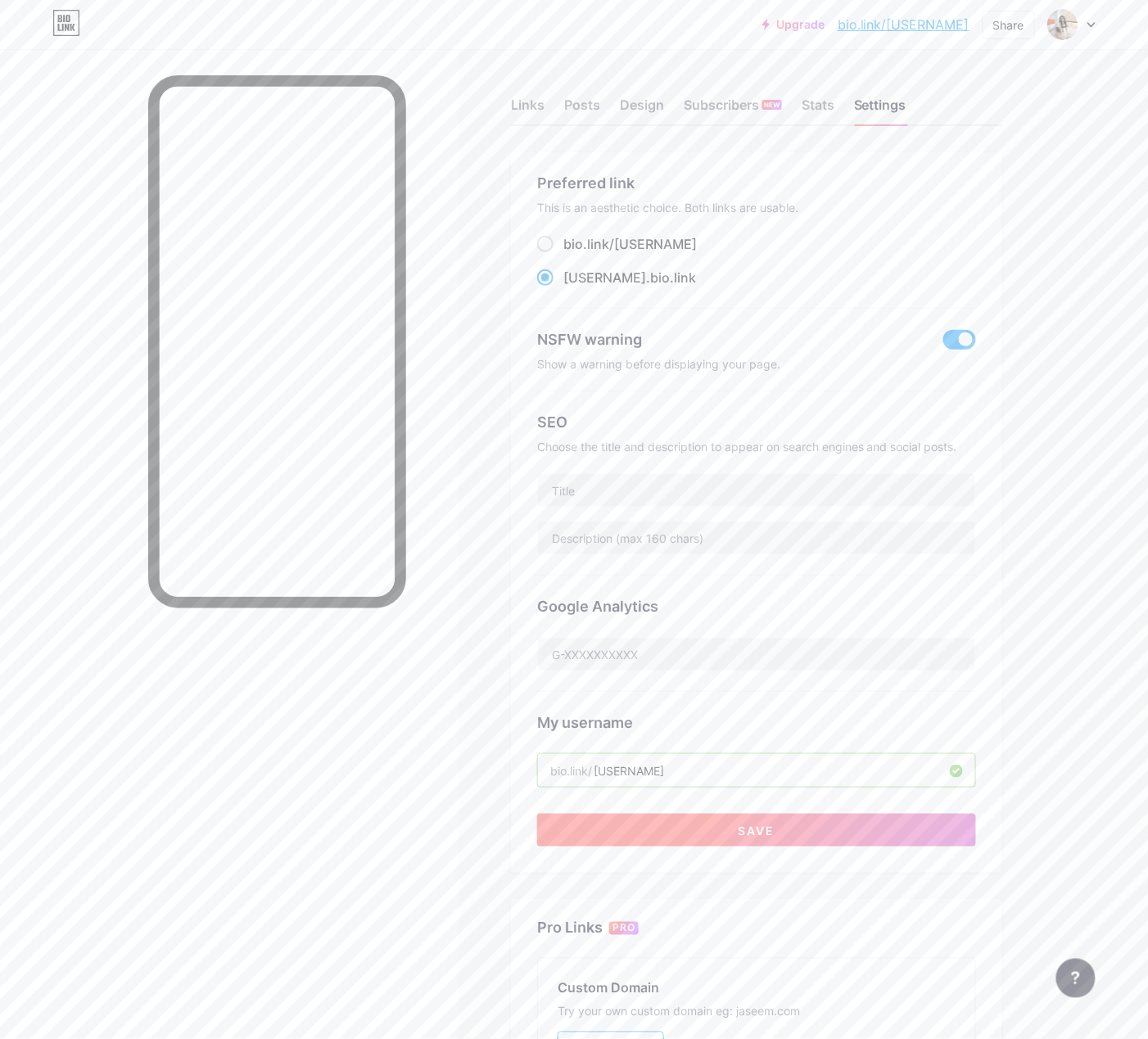 click on "Save" at bounding box center (757, 830) 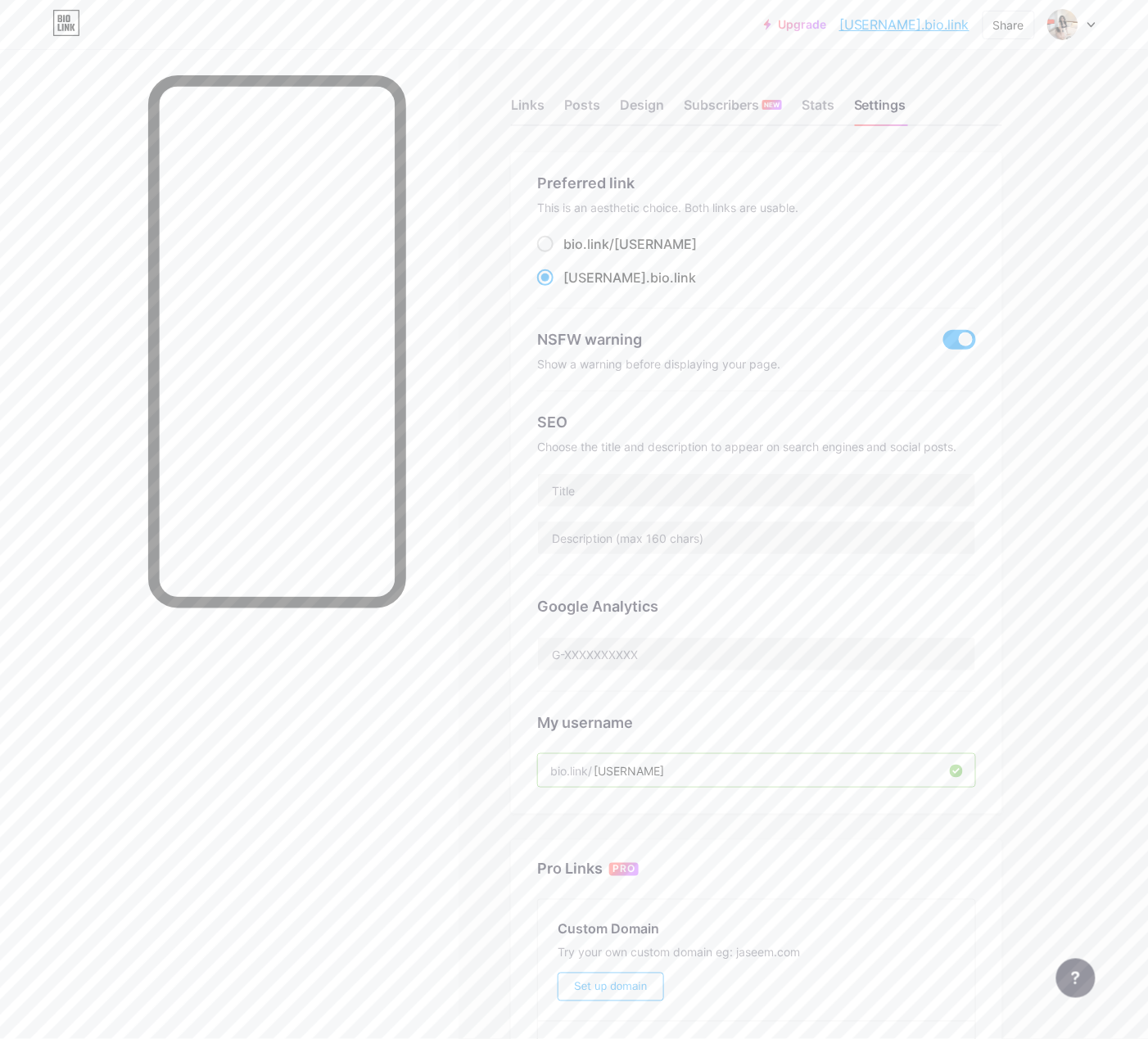 click on "[USERNAME].bio.link" at bounding box center (904, 25) 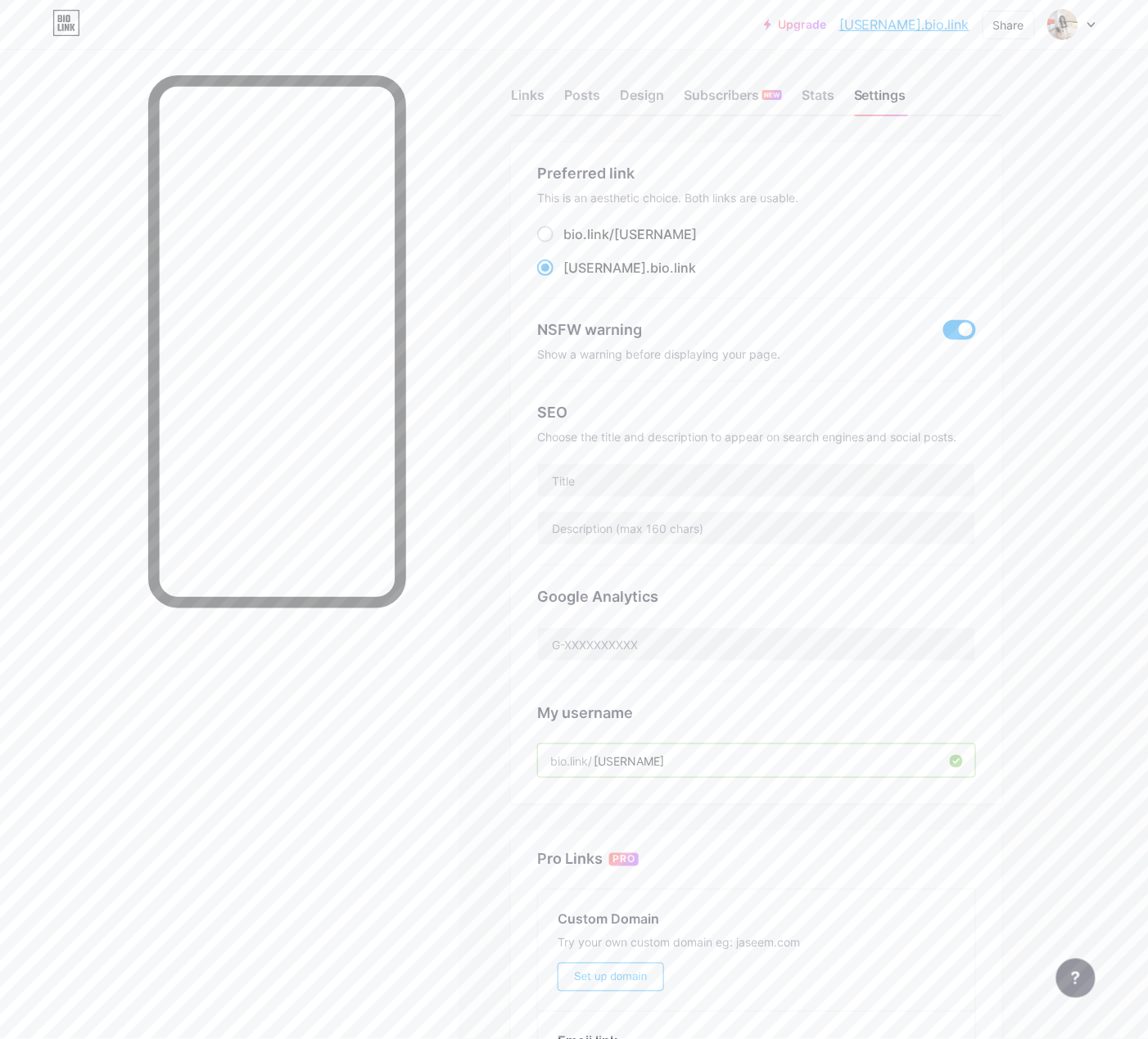 scroll, scrollTop: 0, scrollLeft: 0, axis: both 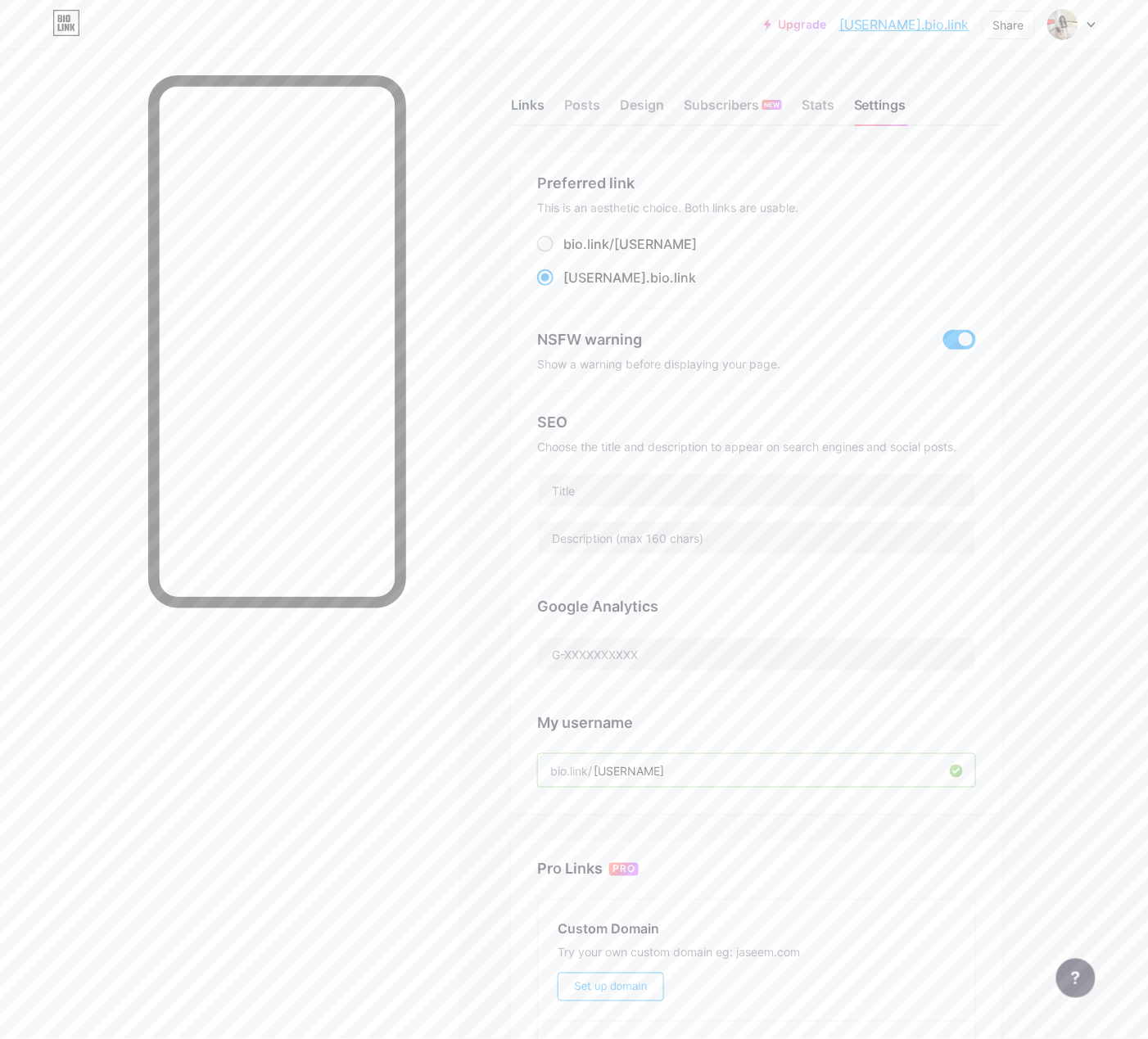 click on "Links" at bounding box center (527, 110) 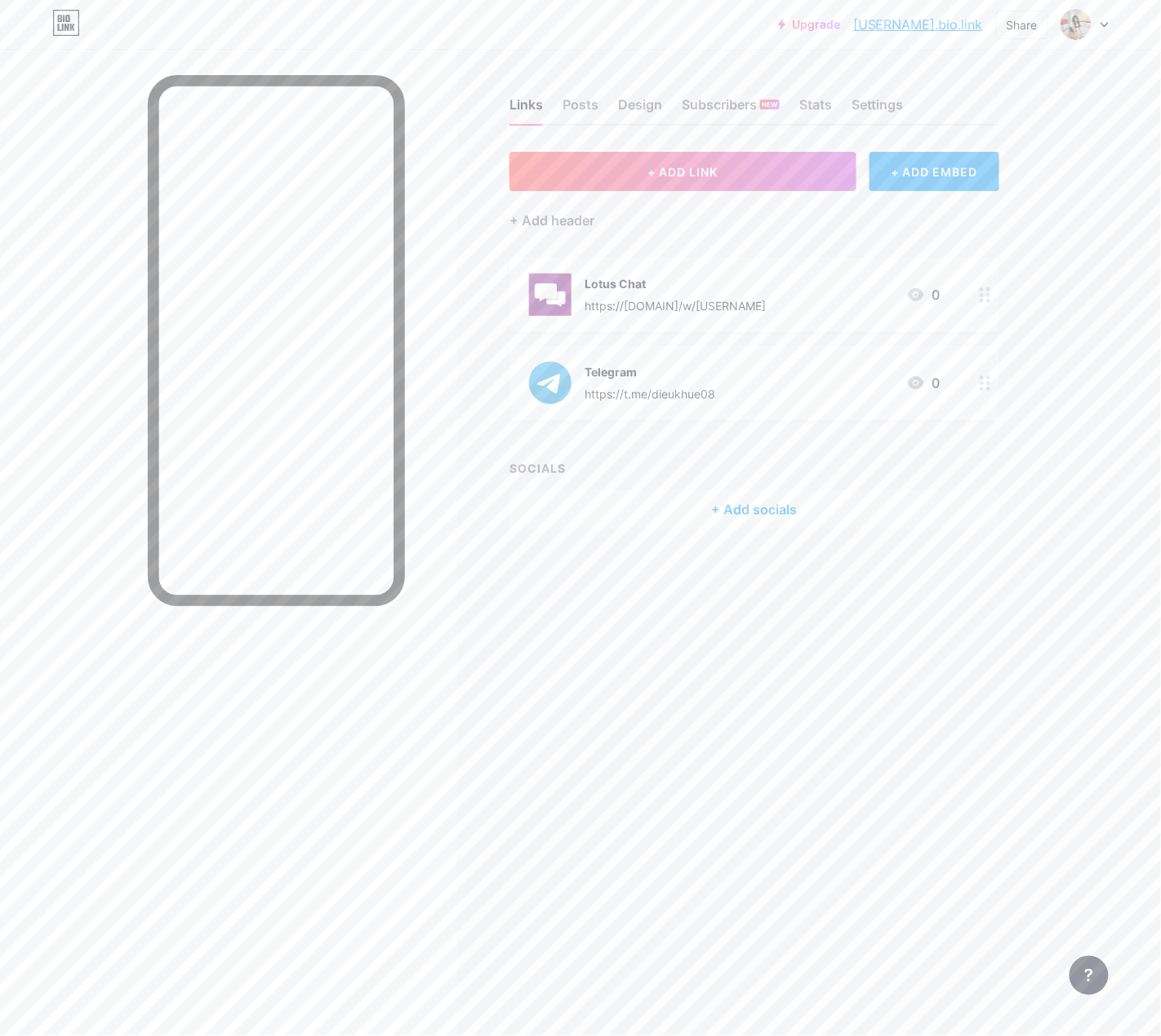 click on "+ ADD EMBED" at bounding box center [934, 171] 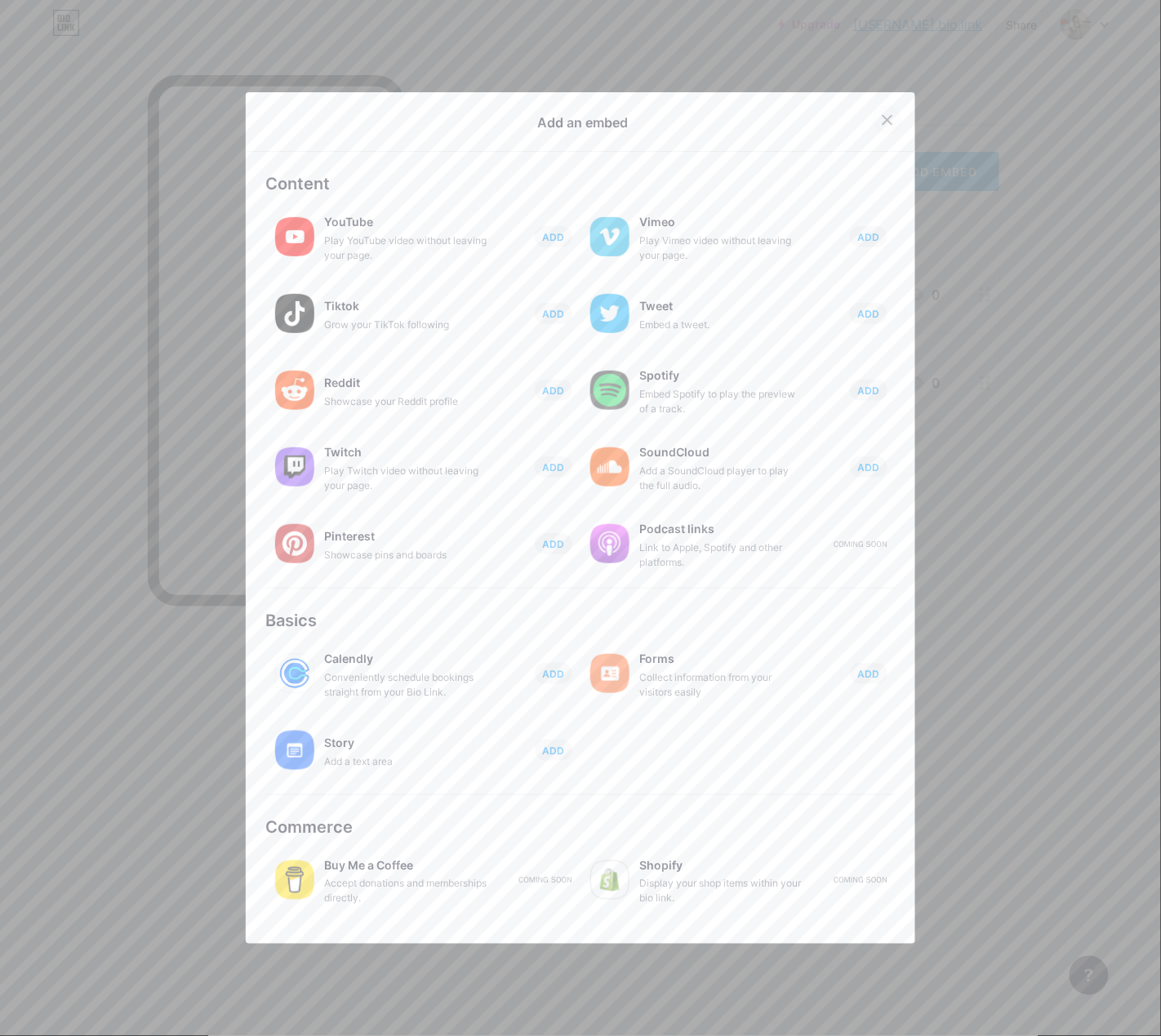 click 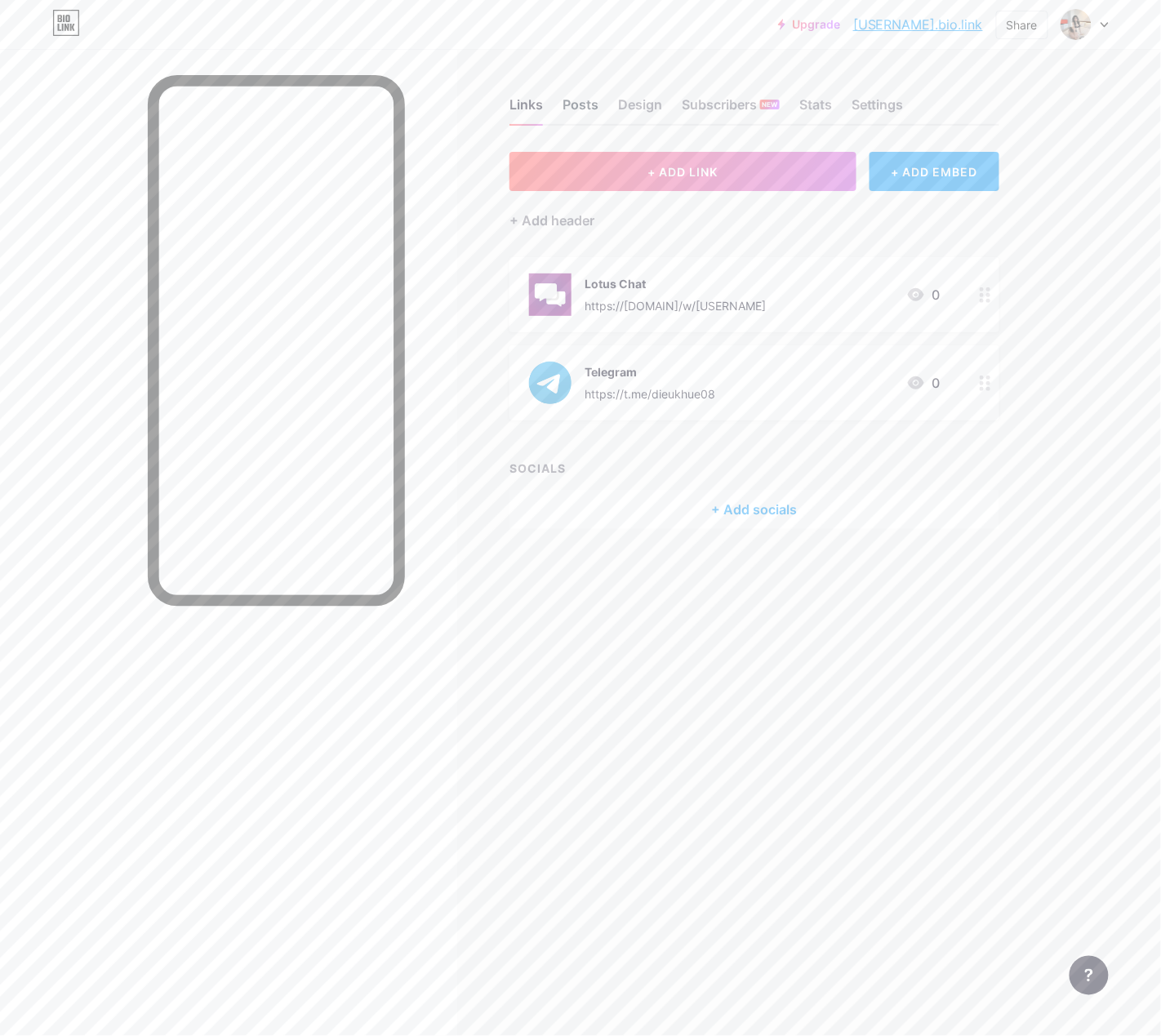 click on "Posts" at bounding box center (580, 109) 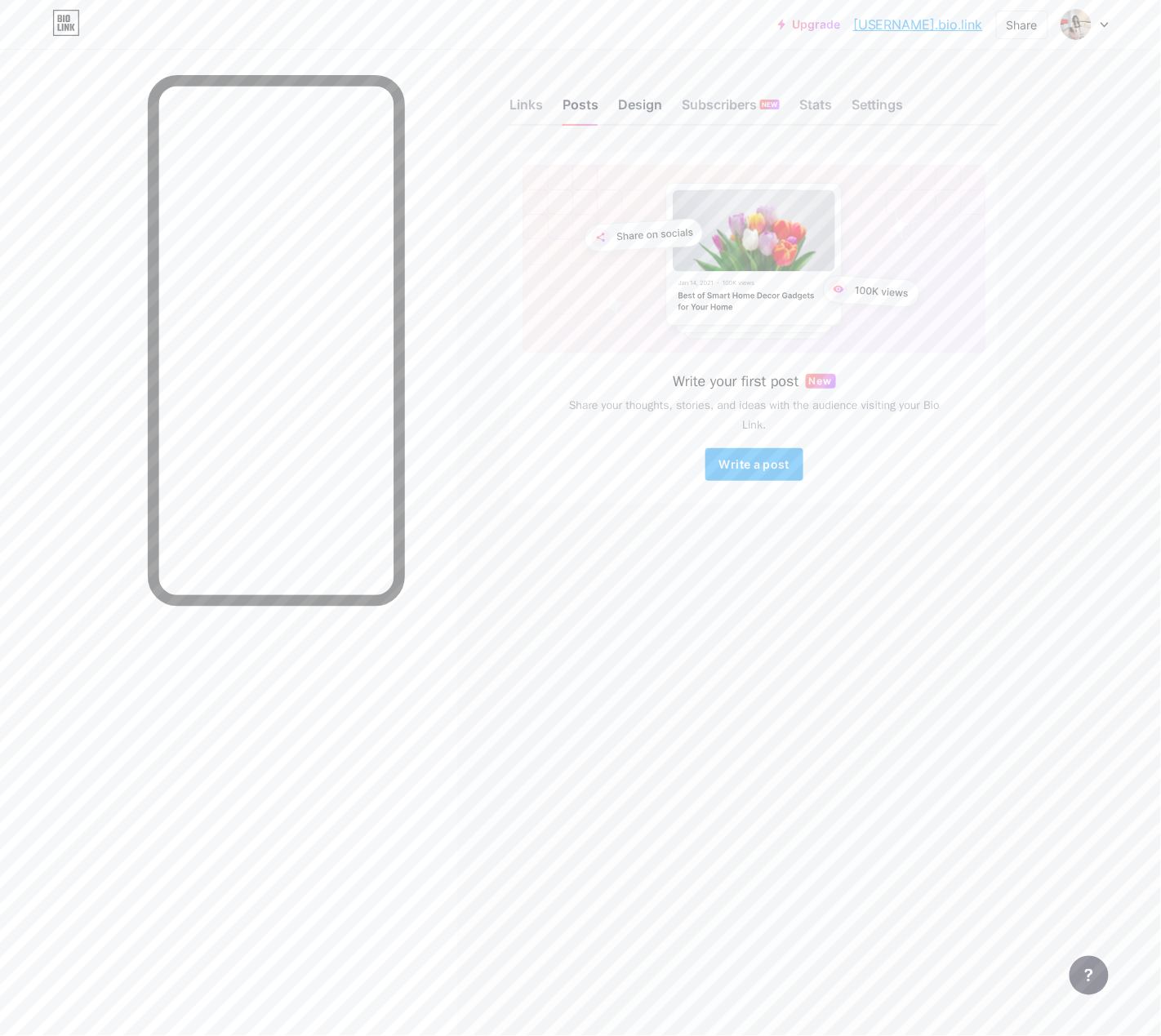 click on "Design" at bounding box center [640, 109] 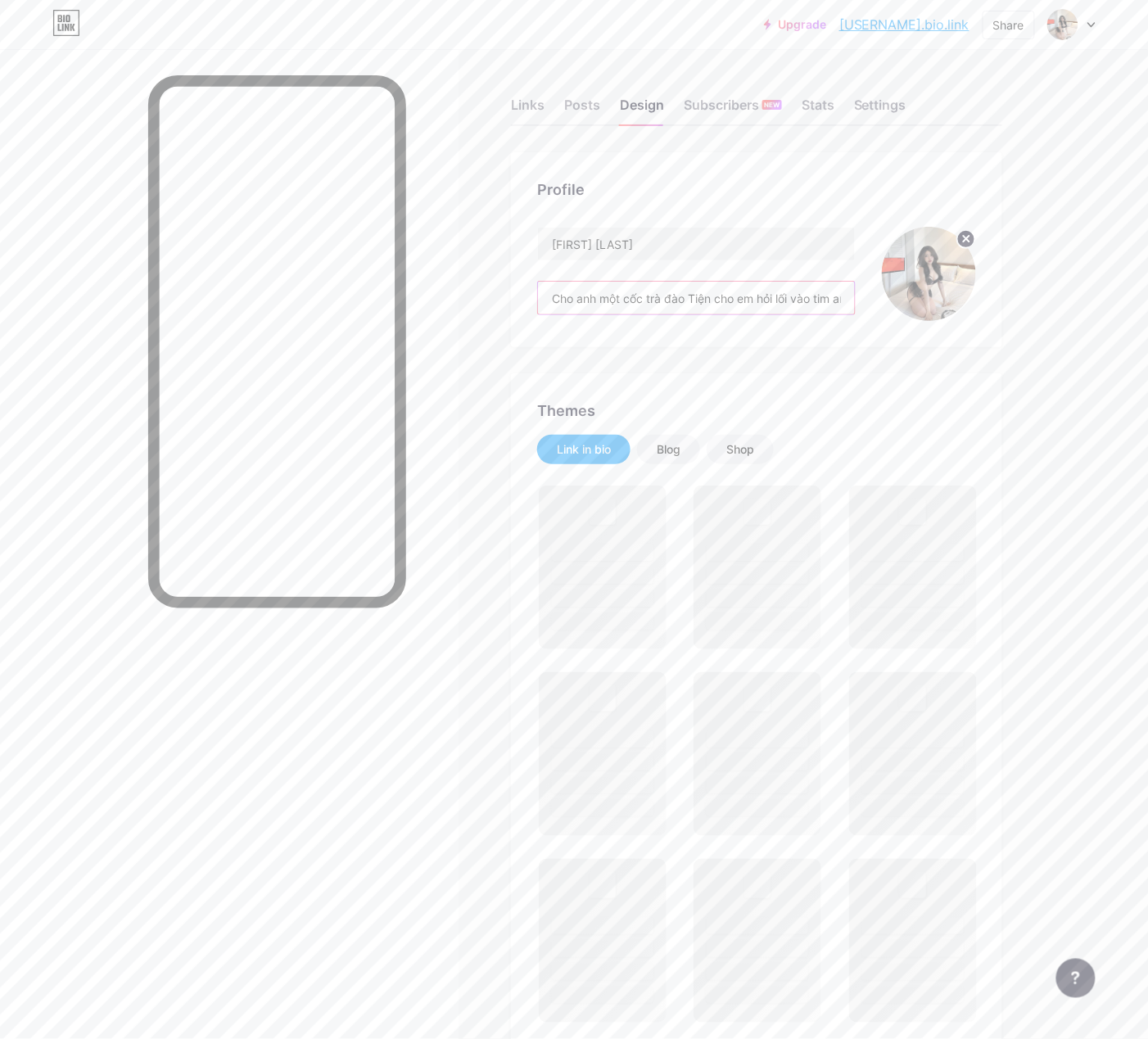 click on "Cho anh một cốc trà đào Tiện cho em hỏi lối vào tim anh!" at bounding box center [696, 298] 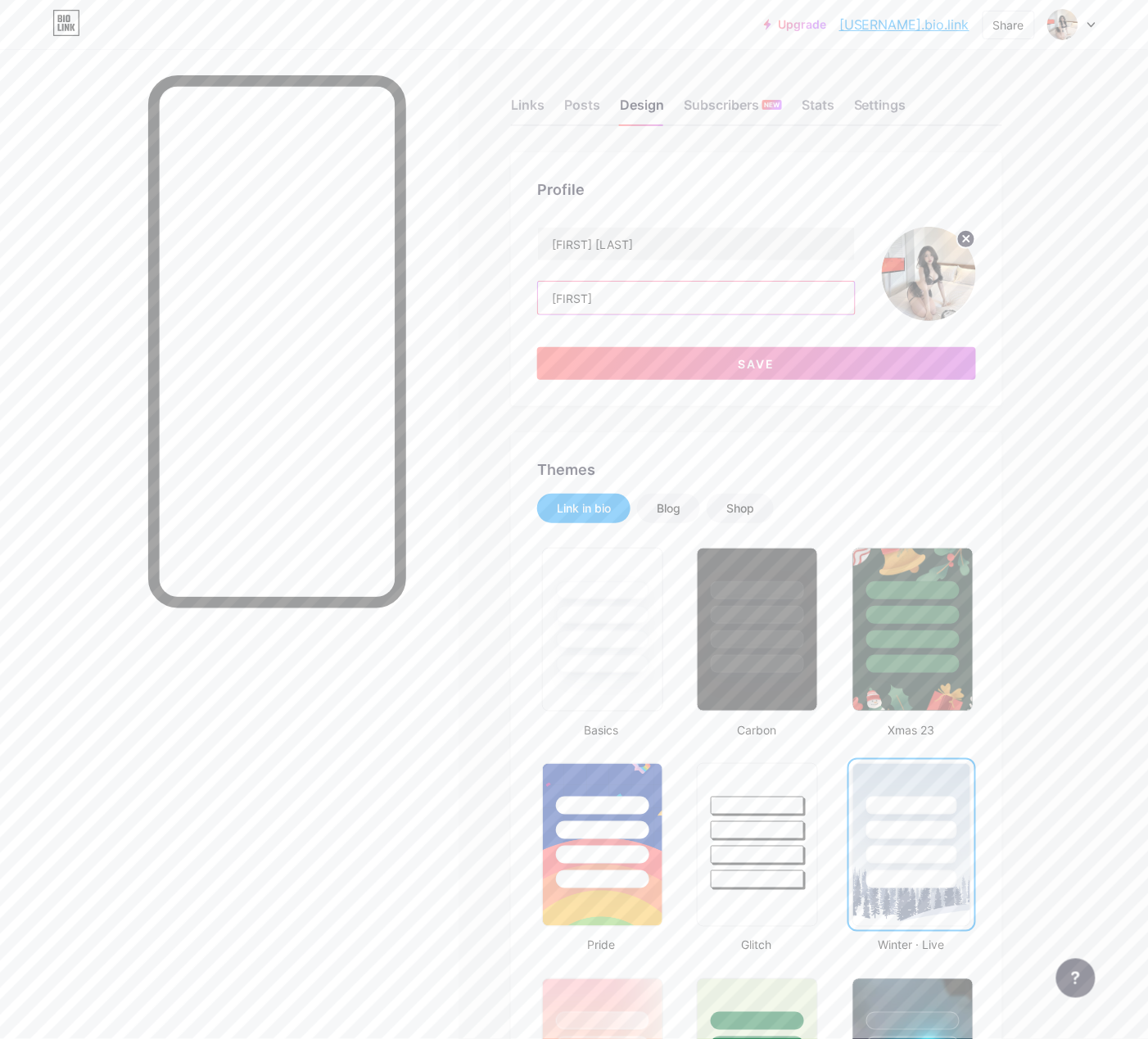 type on "[FIRST]" 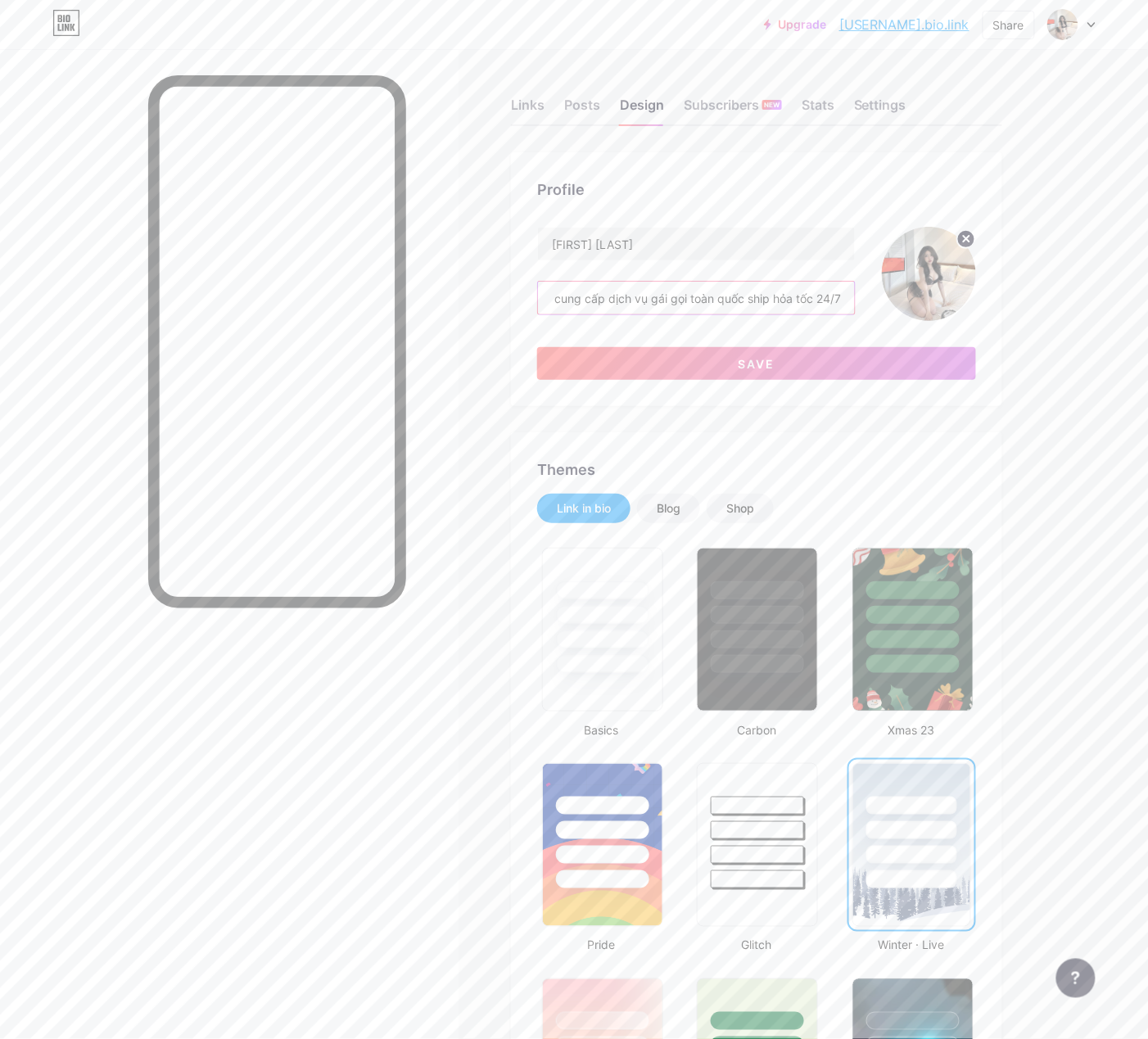 scroll, scrollTop: 0, scrollLeft: 87, axis: horizontal 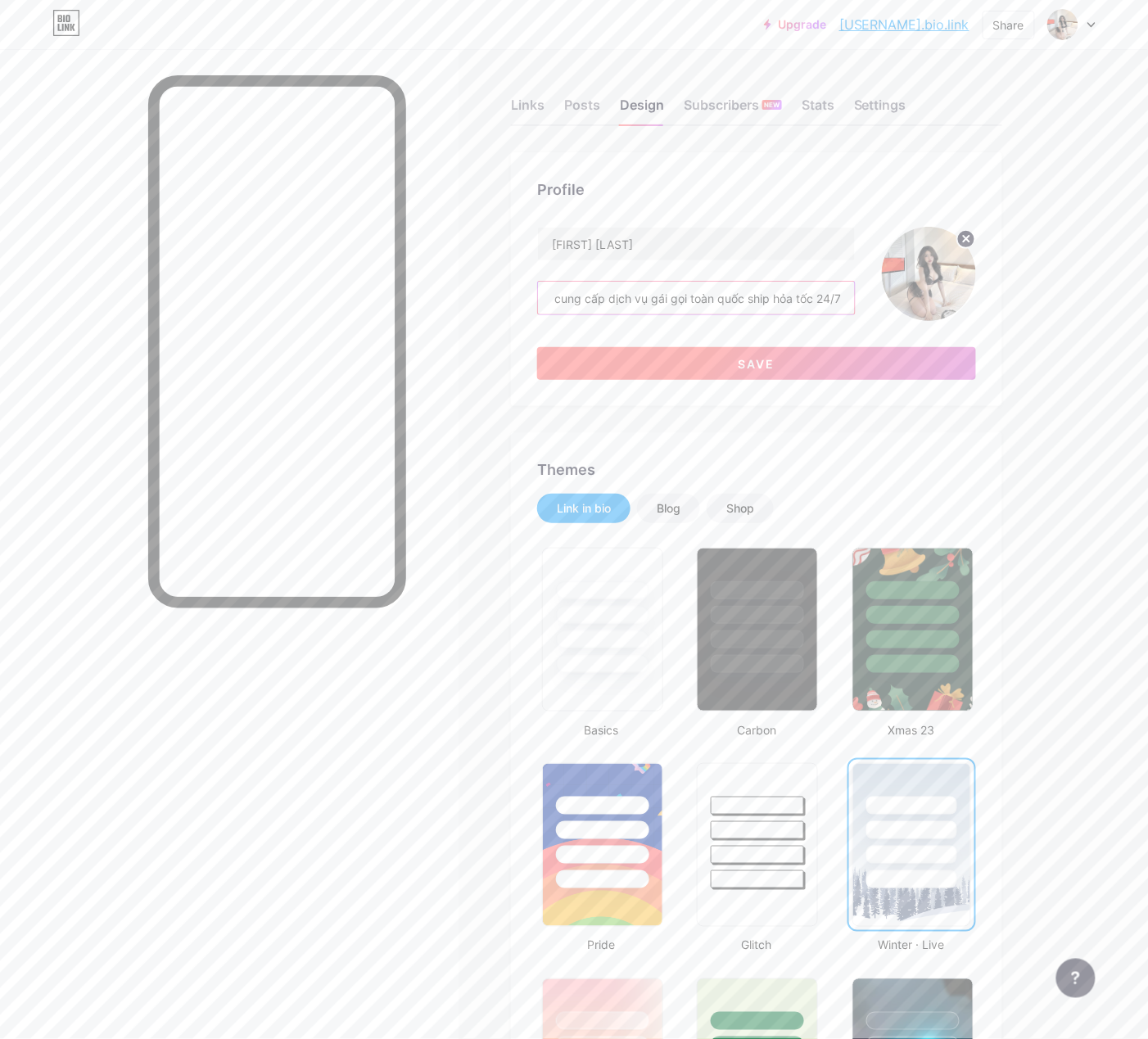 type on "CLB Bướm Xinh cung cấp dịch vụ gái gọi toàn quốc ship hỏa tốc 24/7" 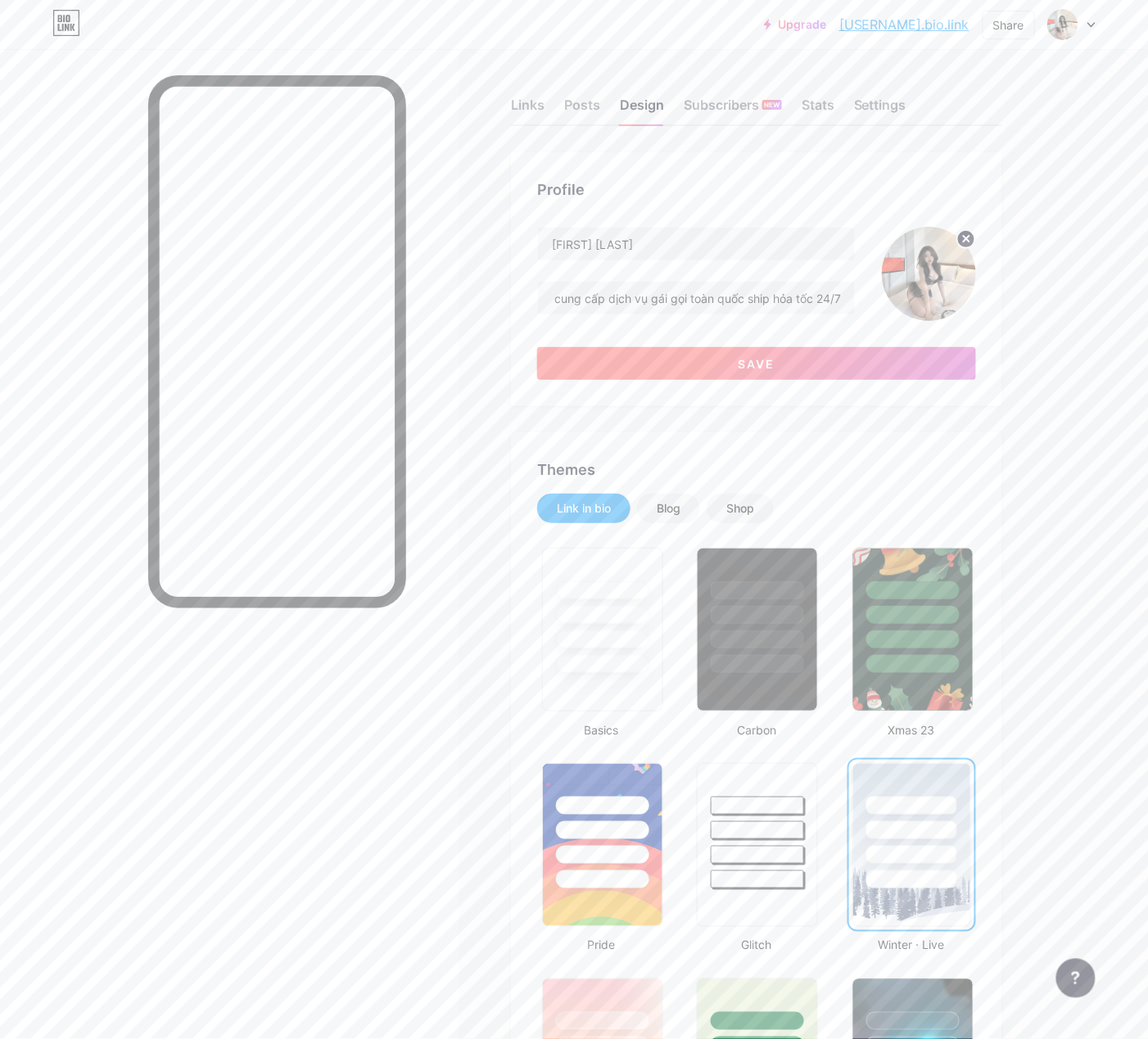 click on "Save" at bounding box center (757, 364) 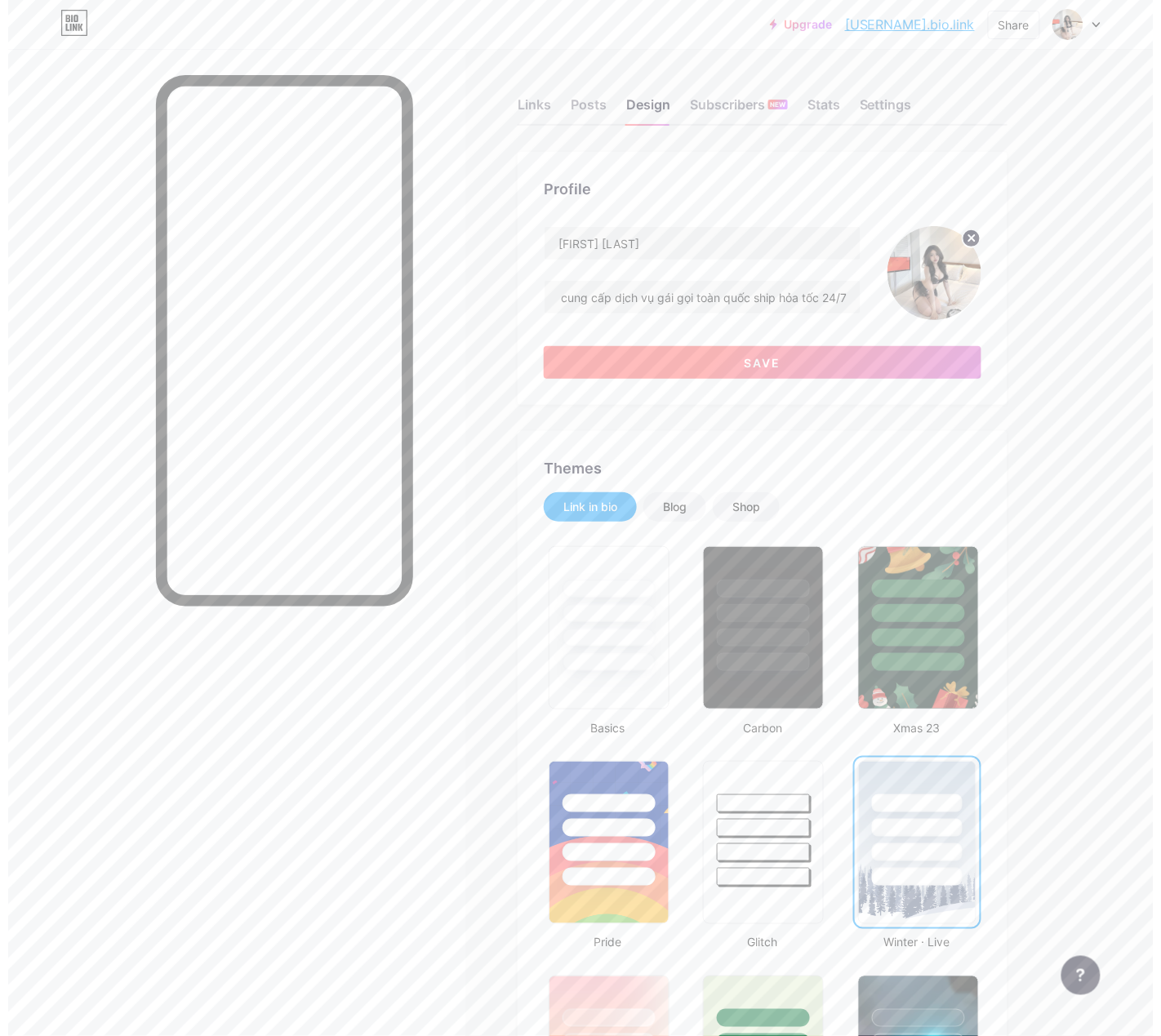 scroll, scrollTop: 0, scrollLeft: 0, axis: both 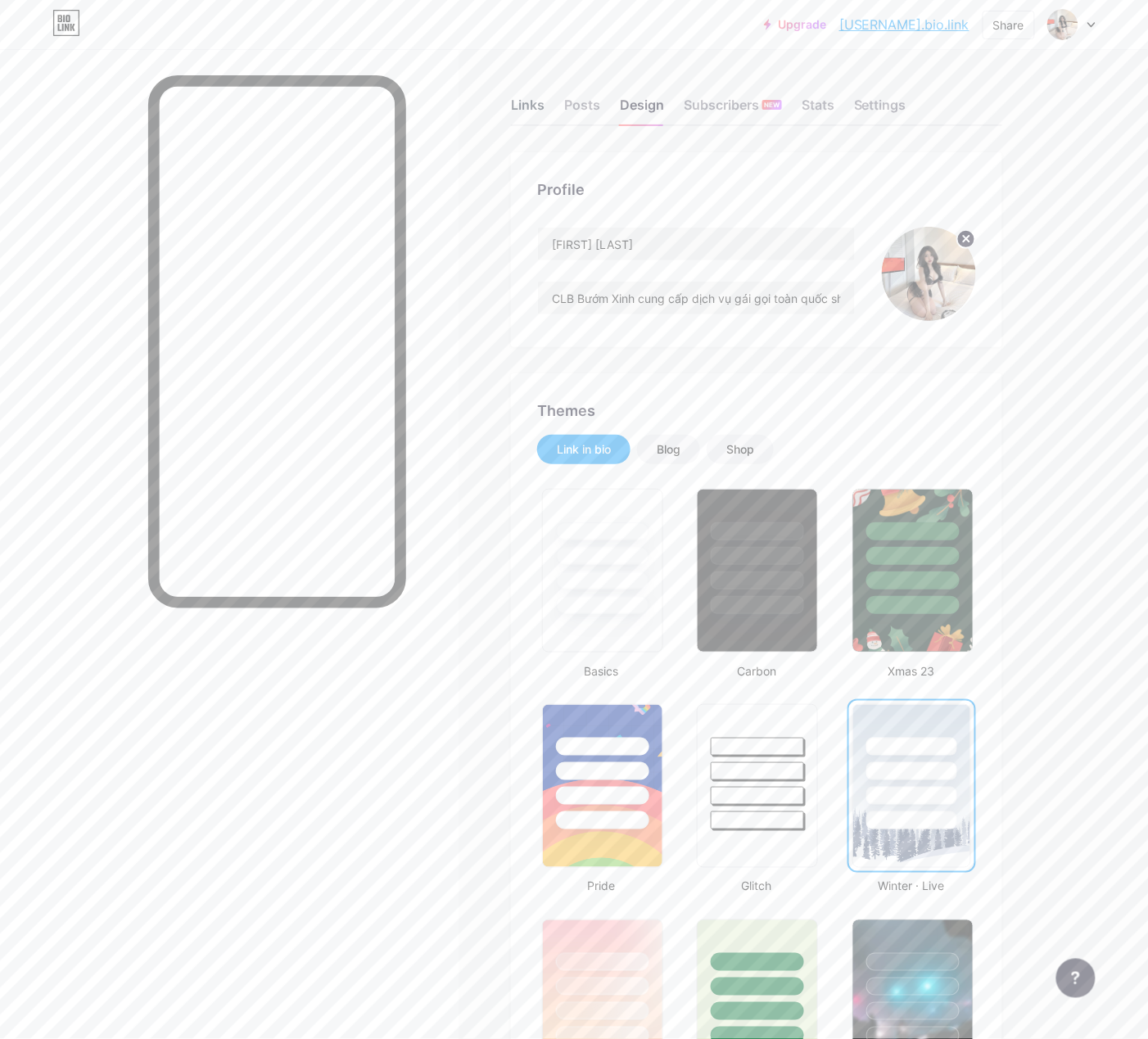 click on "Links" at bounding box center [527, 110] 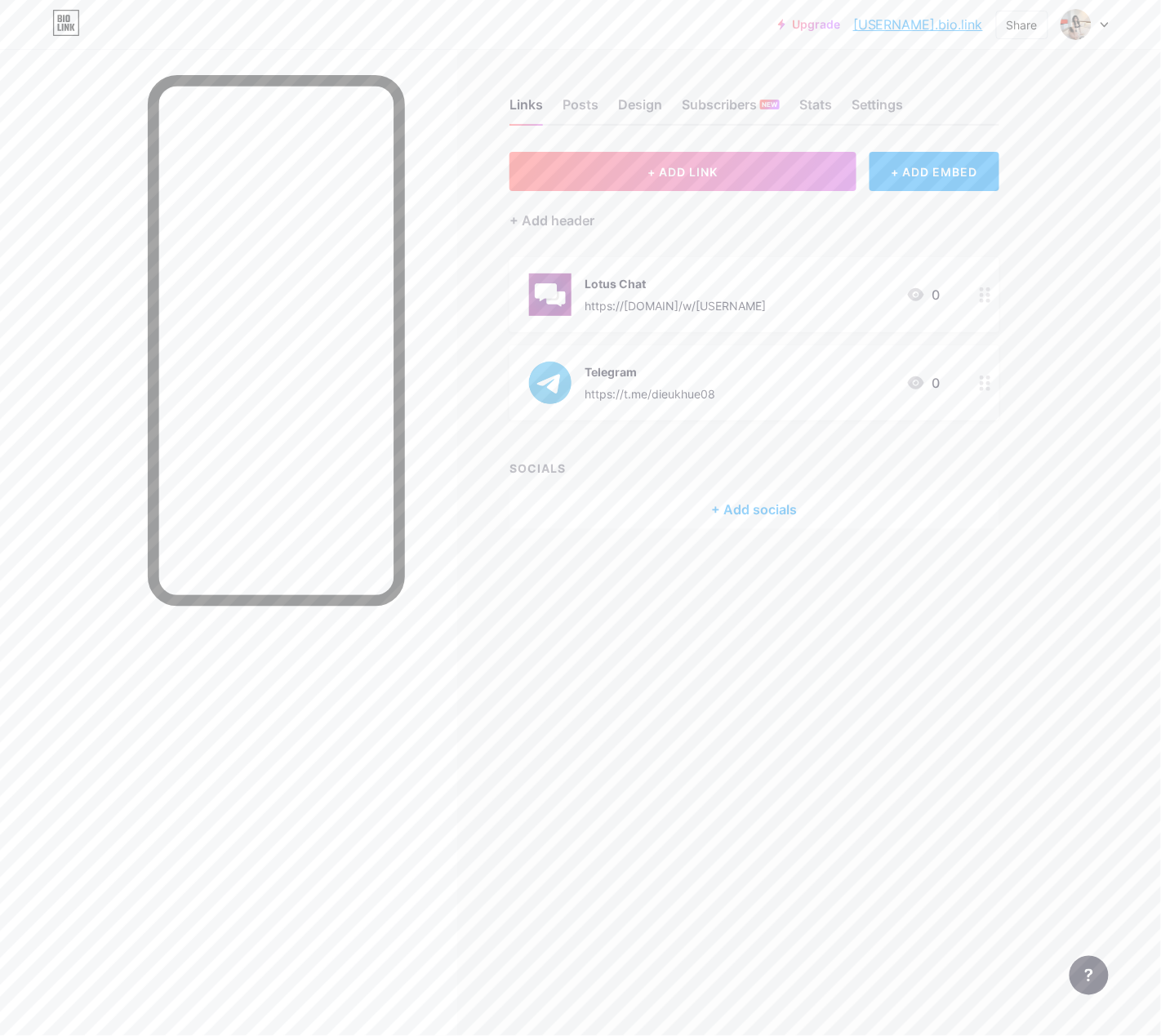 click on "[USERNAME].bio.link" at bounding box center (918, 24) 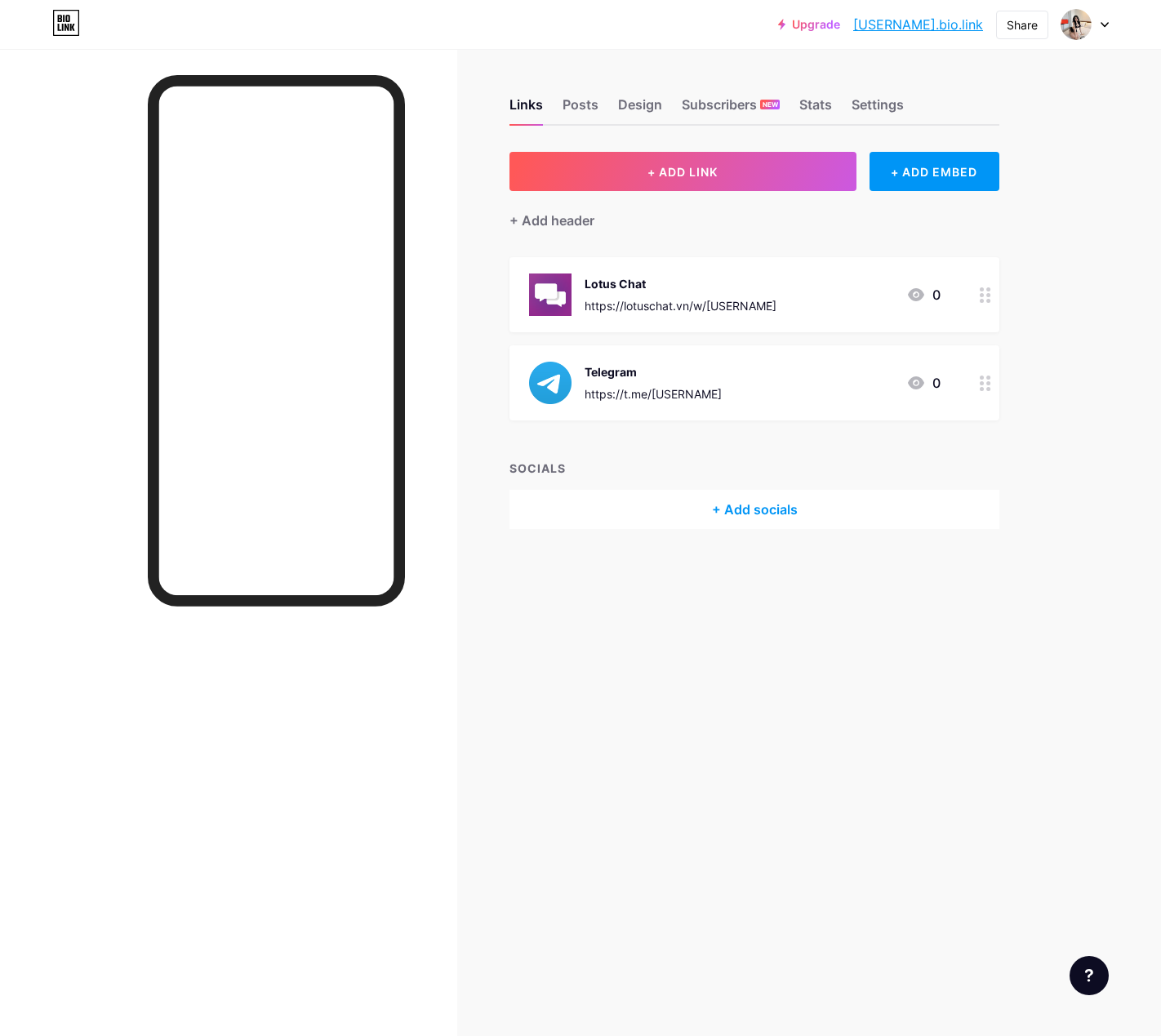 scroll, scrollTop: 0, scrollLeft: 0, axis: both 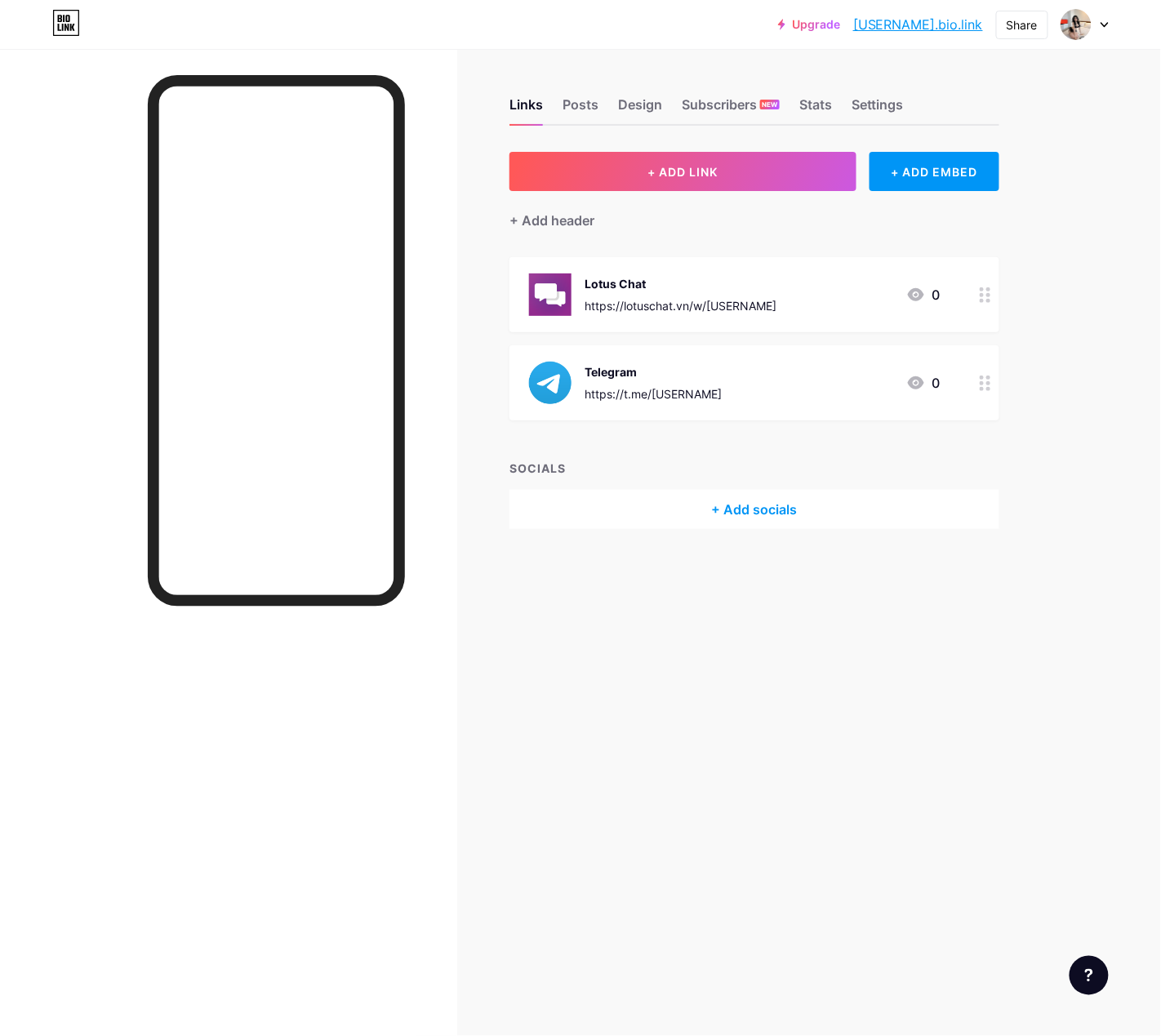 click on "[USERNAME].bio.link" at bounding box center [918, 24] 